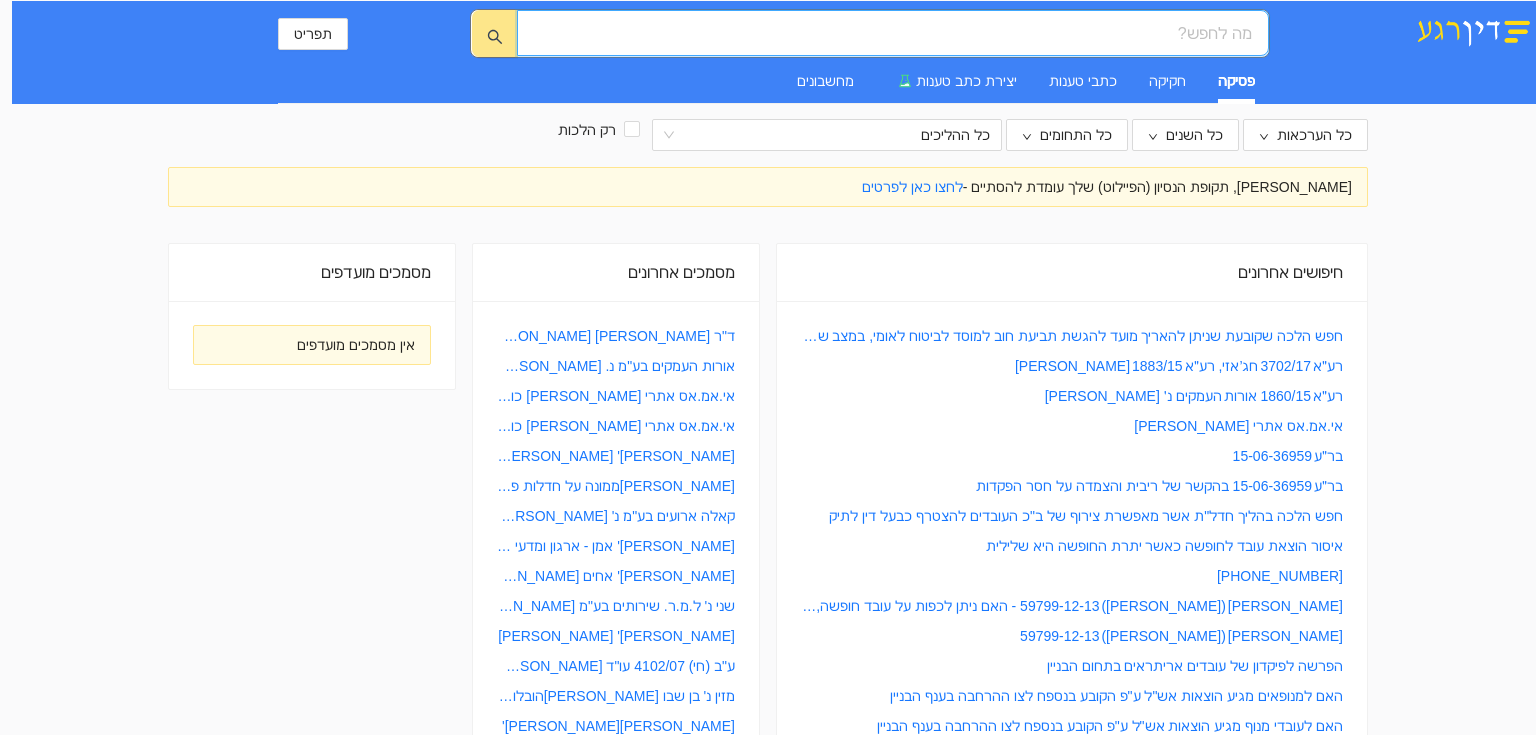 scroll, scrollTop: 0, scrollLeft: 0, axis: both 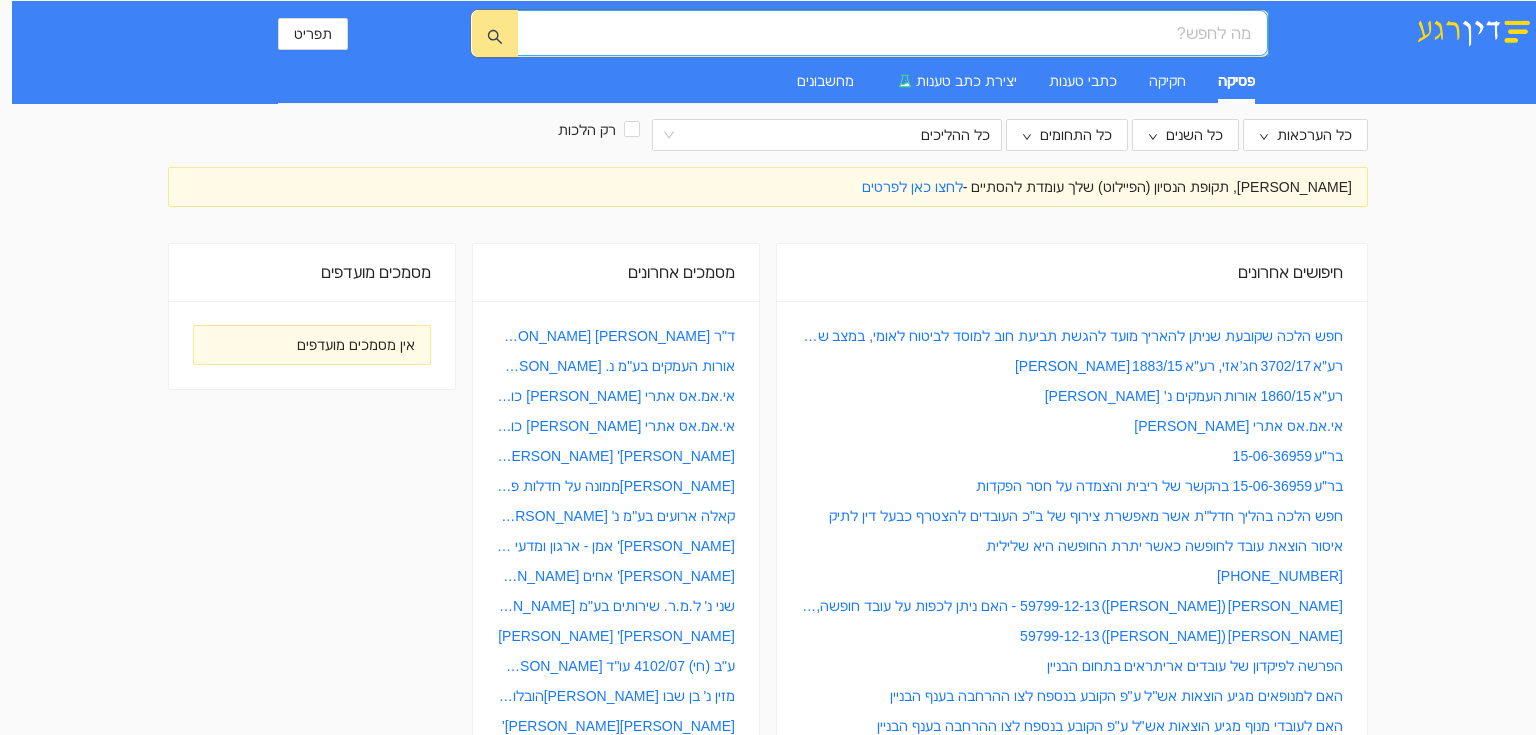 click at bounding box center (900, 33) 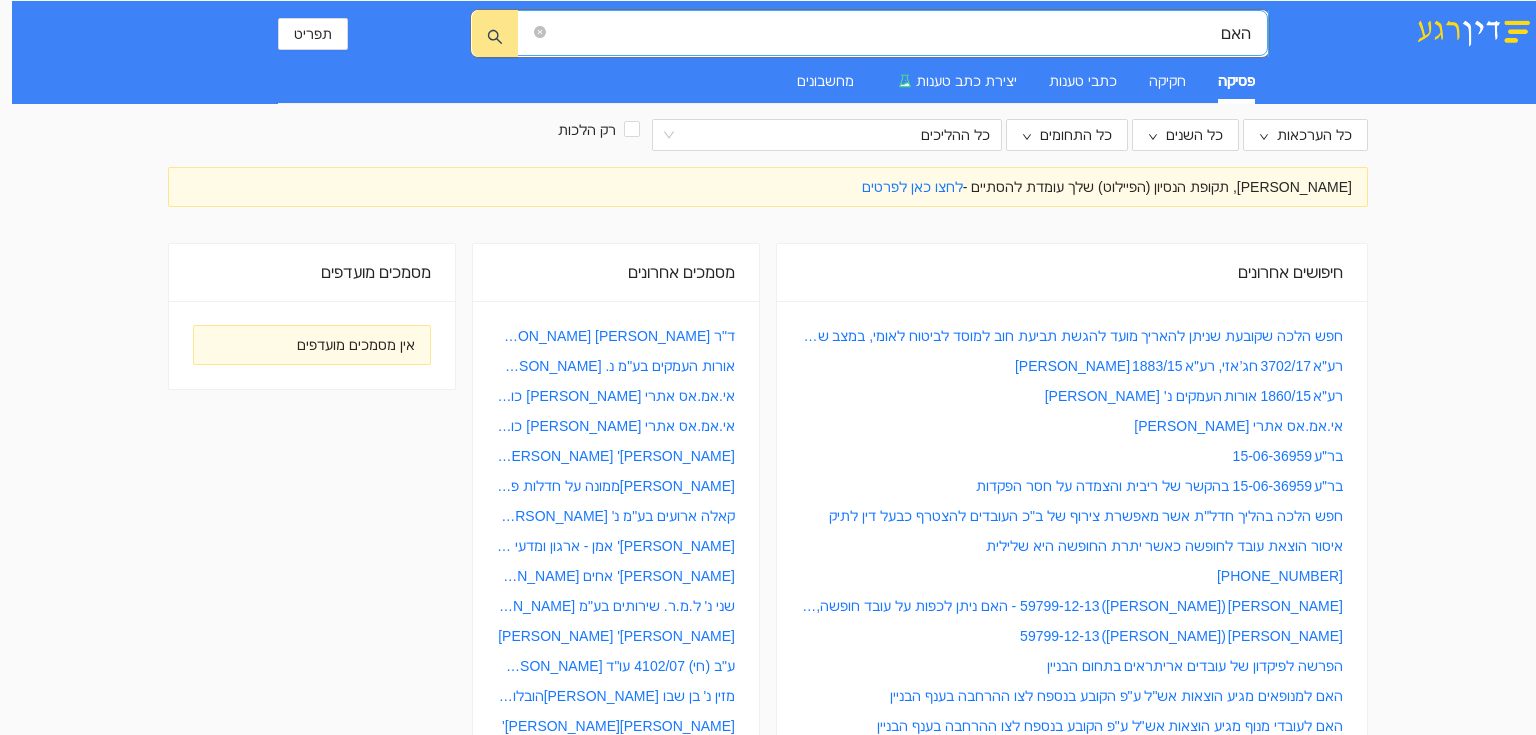 click on "האם" at bounding box center [892, 33] 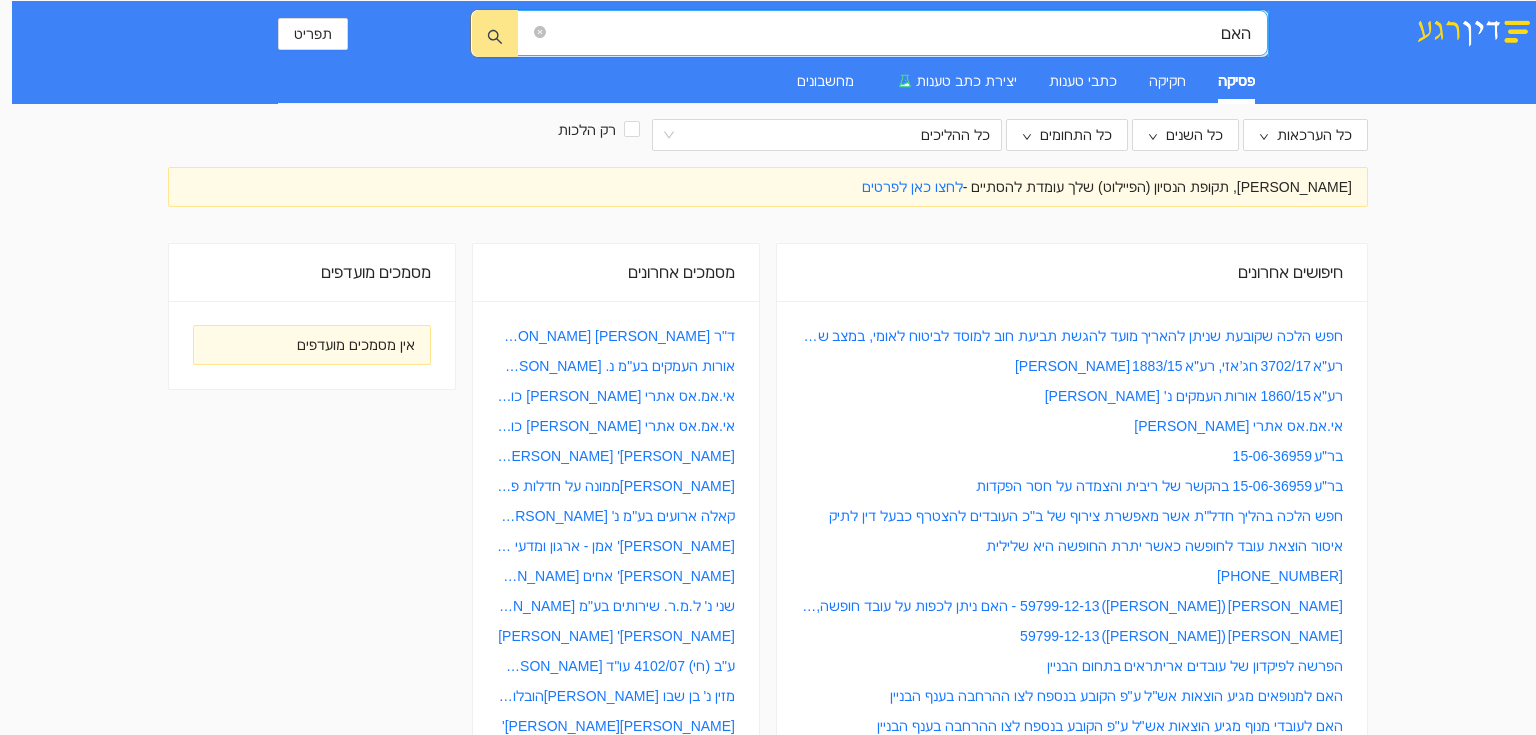 drag, startPoint x: 1061, startPoint y: 16, endPoint x: 990, endPoint y: 27, distance: 71.84706 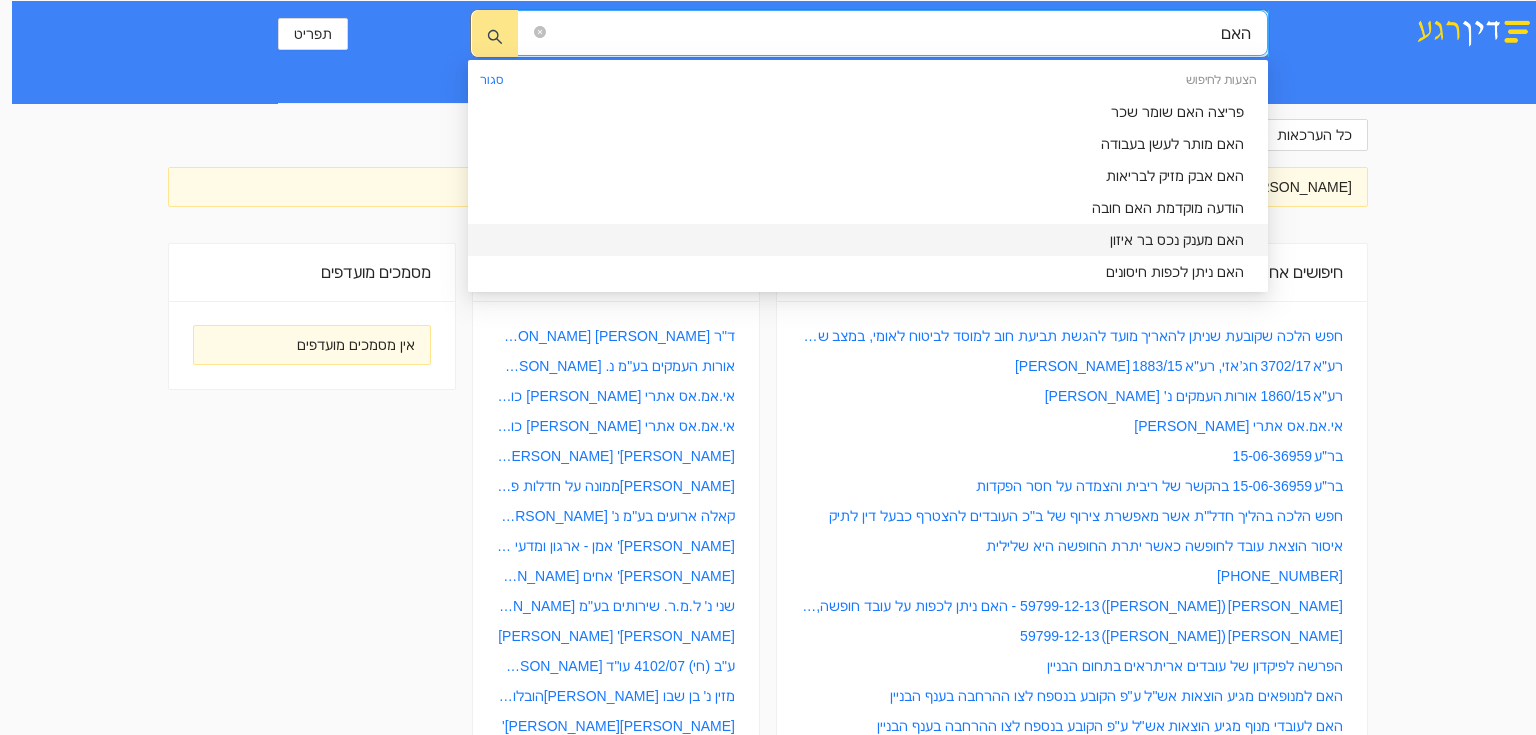 paste on "רישיון לפי סעיף 2 (א)(5) לחוק הכניסה לישראל" 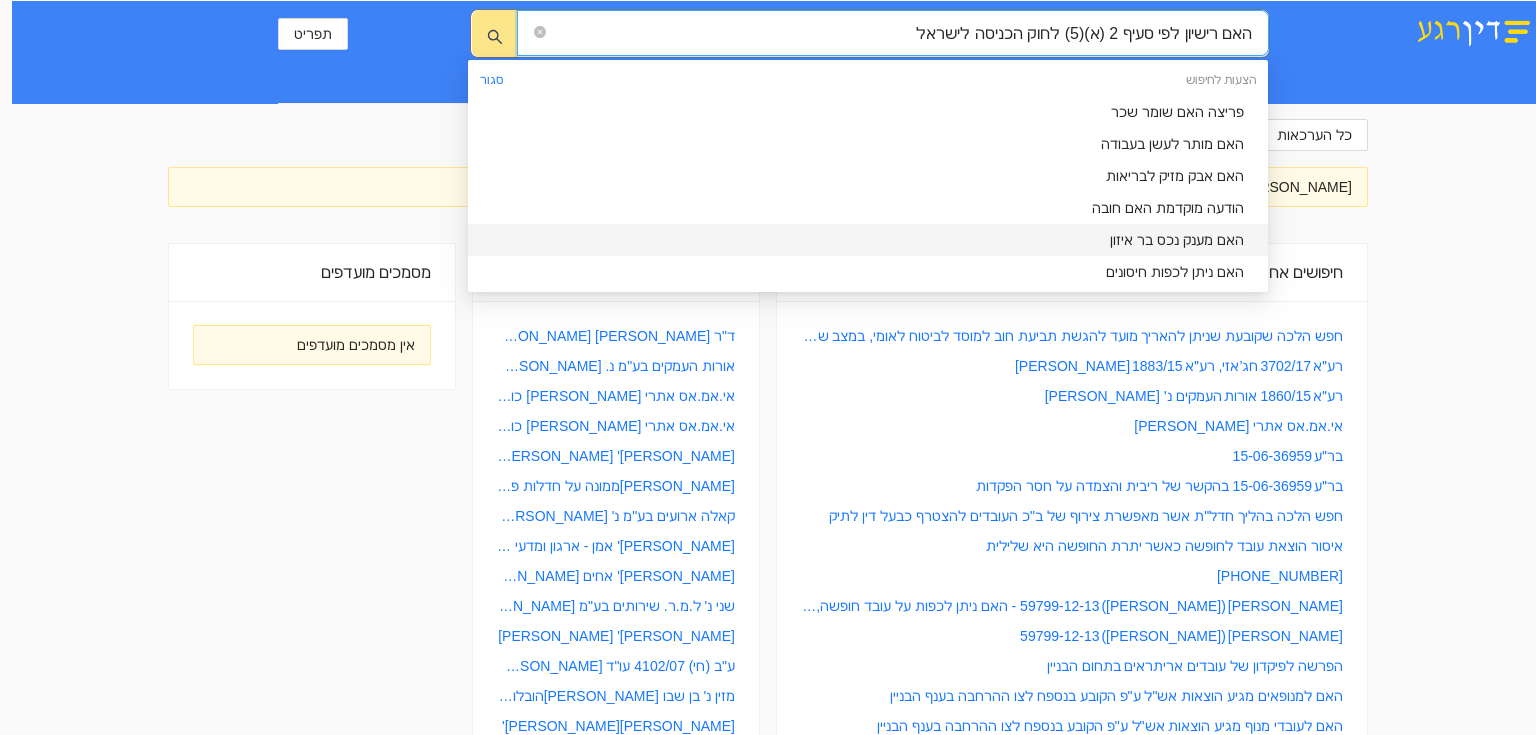 scroll, scrollTop: 0, scrollLeft: -44, axis: horizontal 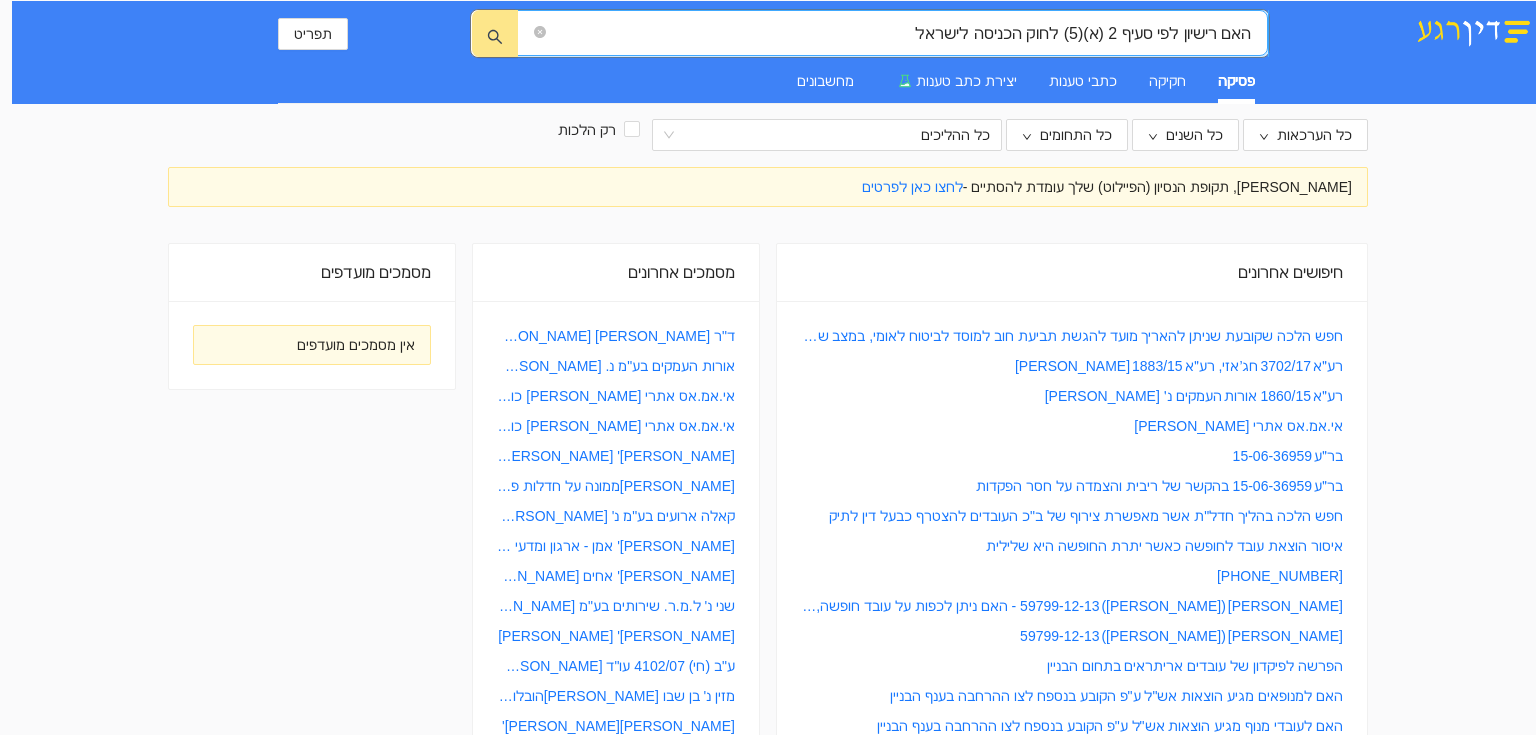click on "האם רישיון לפי סעיף 2 (א)(5) לחוק הכניסה לישראל" at bounding box center (900, 33) 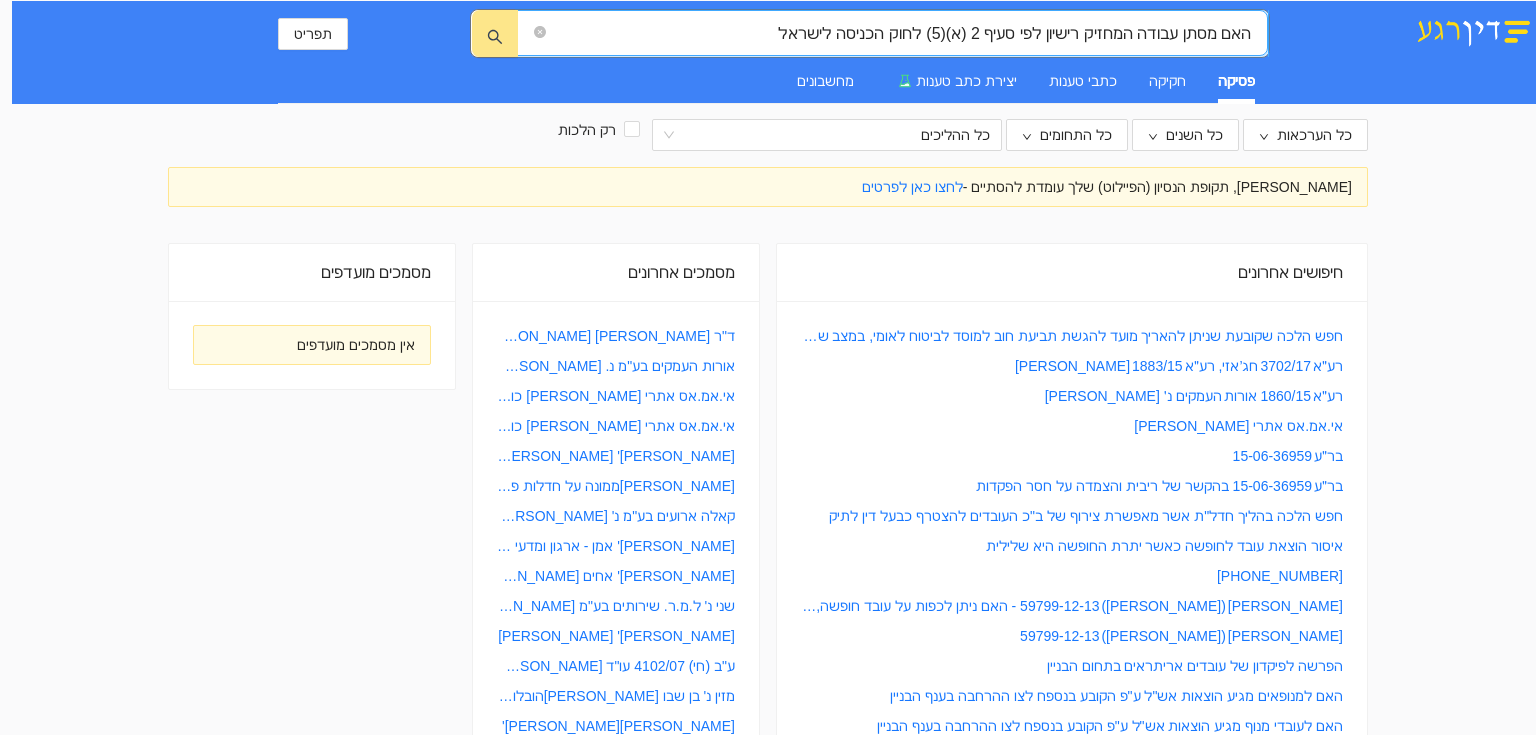 click on "האם מסתן עבודה המחזיק רישיון לפי סעיף 2 (א)(5) לחוק הכניסה לישראל" at bounding box center [900, 33] 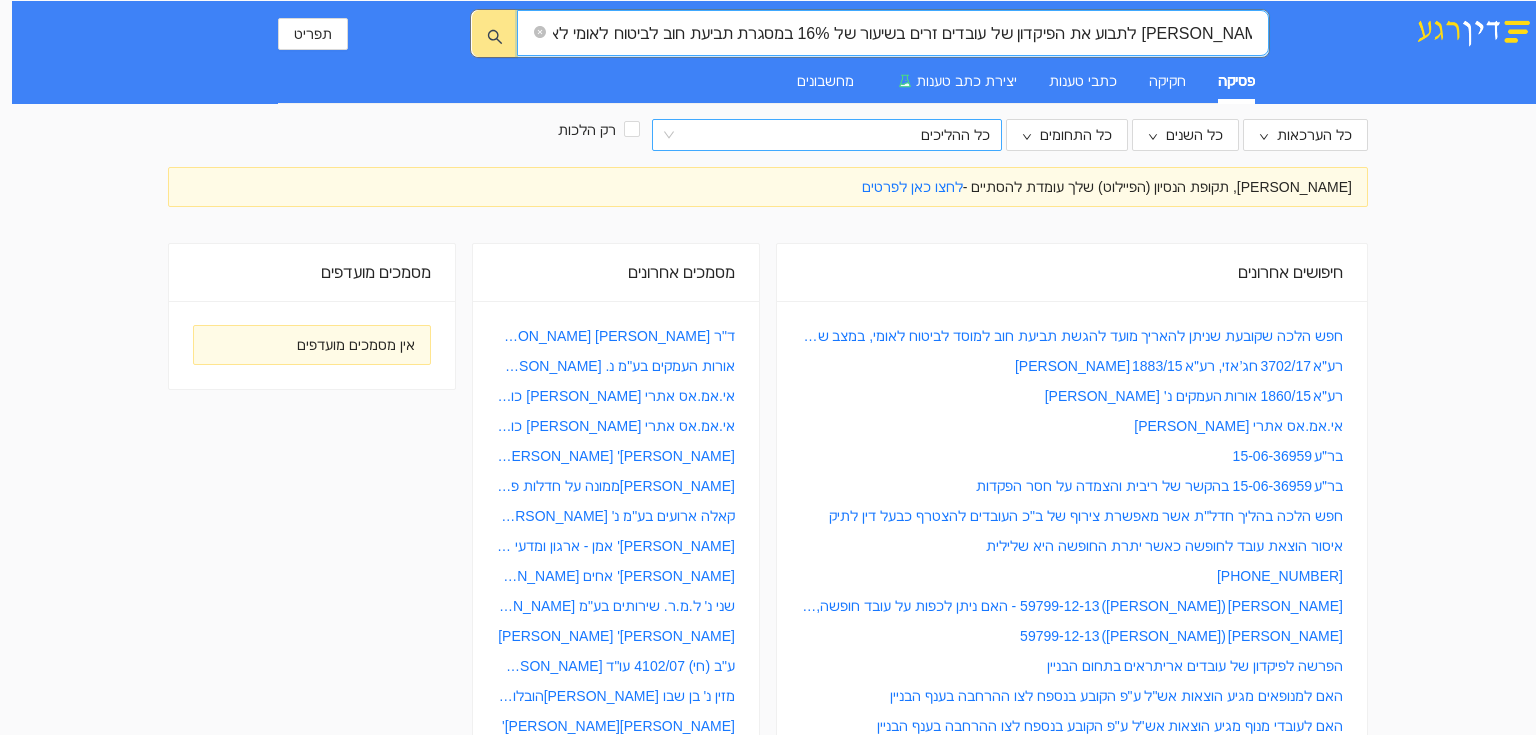 scroll, scrollTop: 0, scrollLeft: -506, axis: horizontal 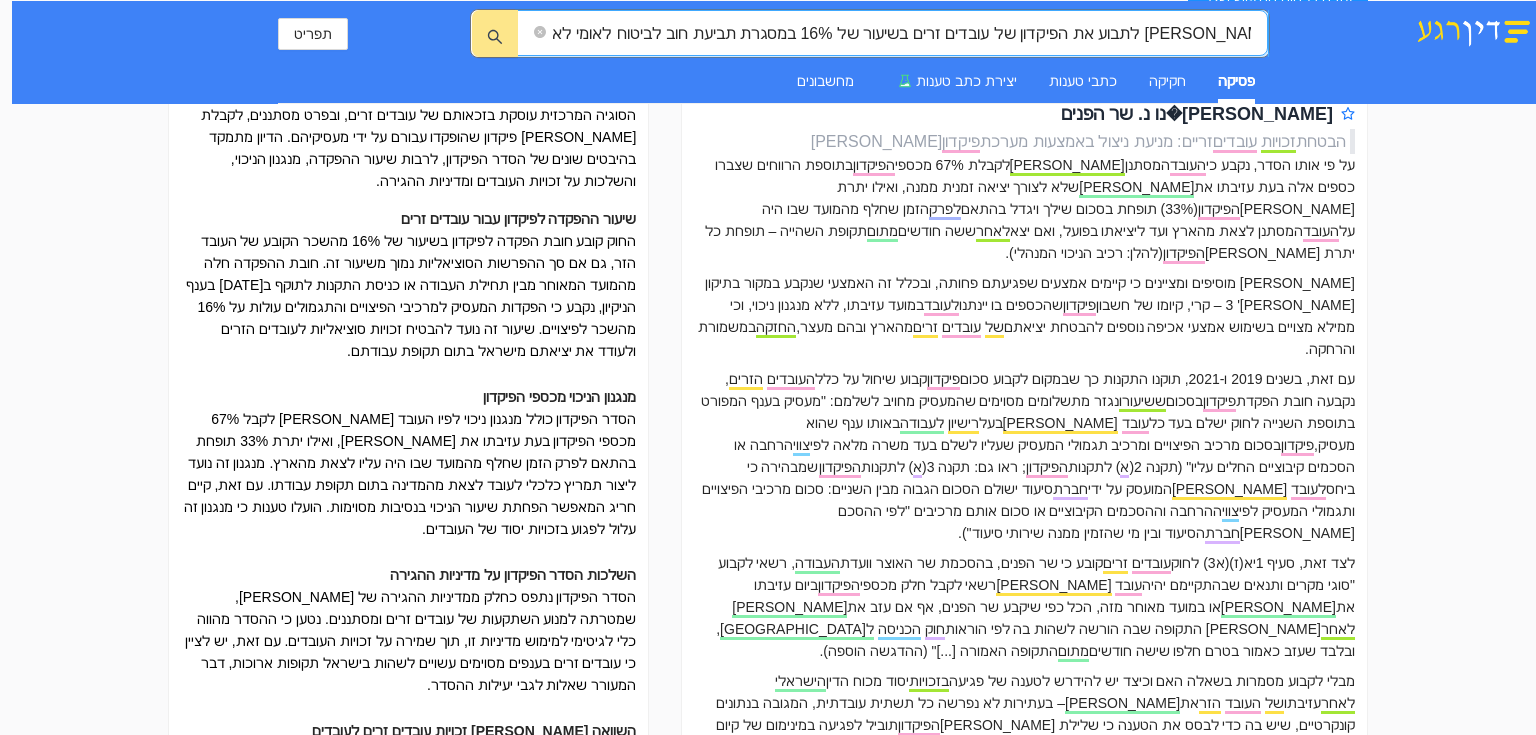 click on "האם מסתן עבודה המחזיק רישיון לפי סעיף 2 (א)(5) לחוק הכניסה לישראל, [PERSON_NAME] לתבוע את הפיקדון של עובדים זרים בשיעור של 16% במסגרת תביעת חוב לביטוח לאומי לאחר מתו צו לפירוק חברה" at bounding box center [900, 33] 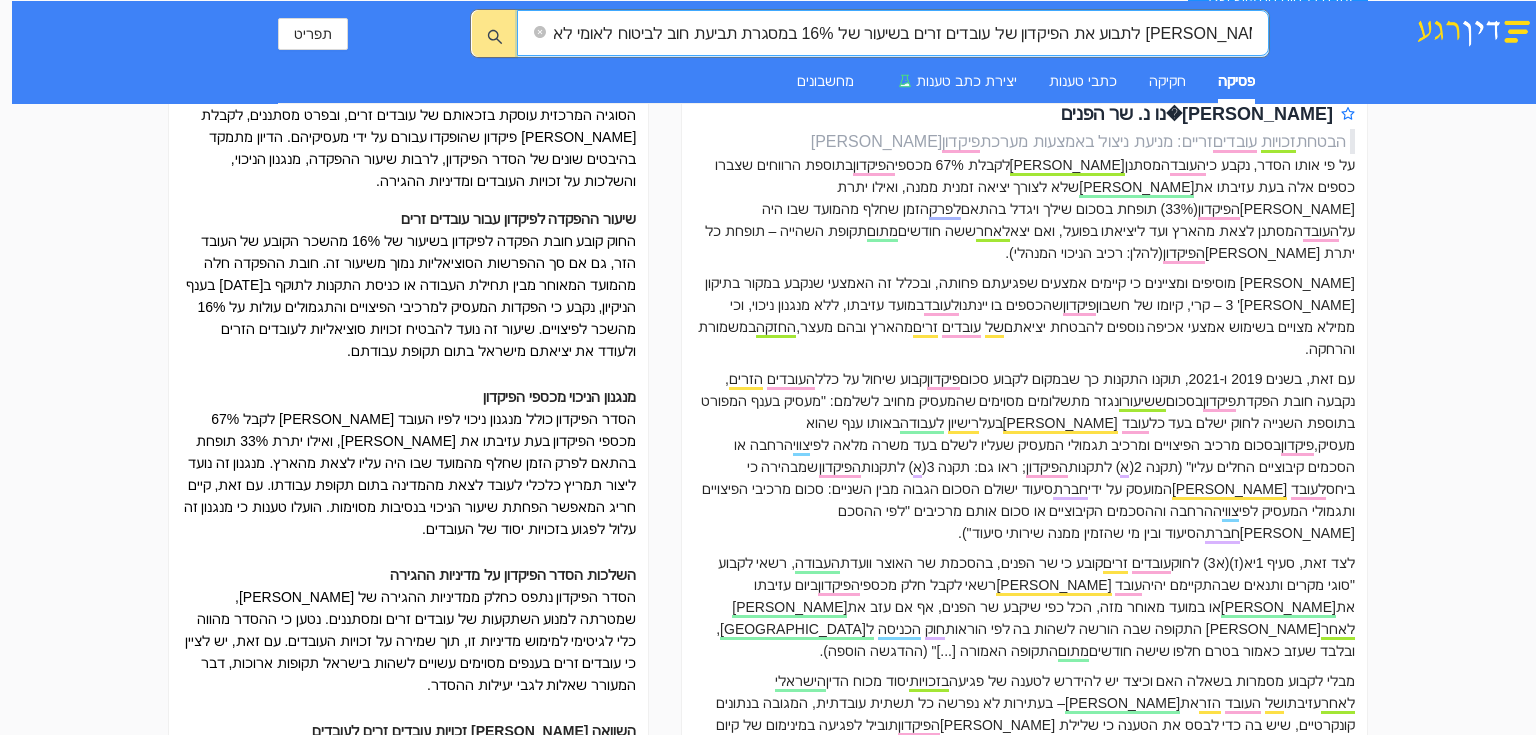 scroll, scrollTop: 0, scrollLeft: 0, axis: both 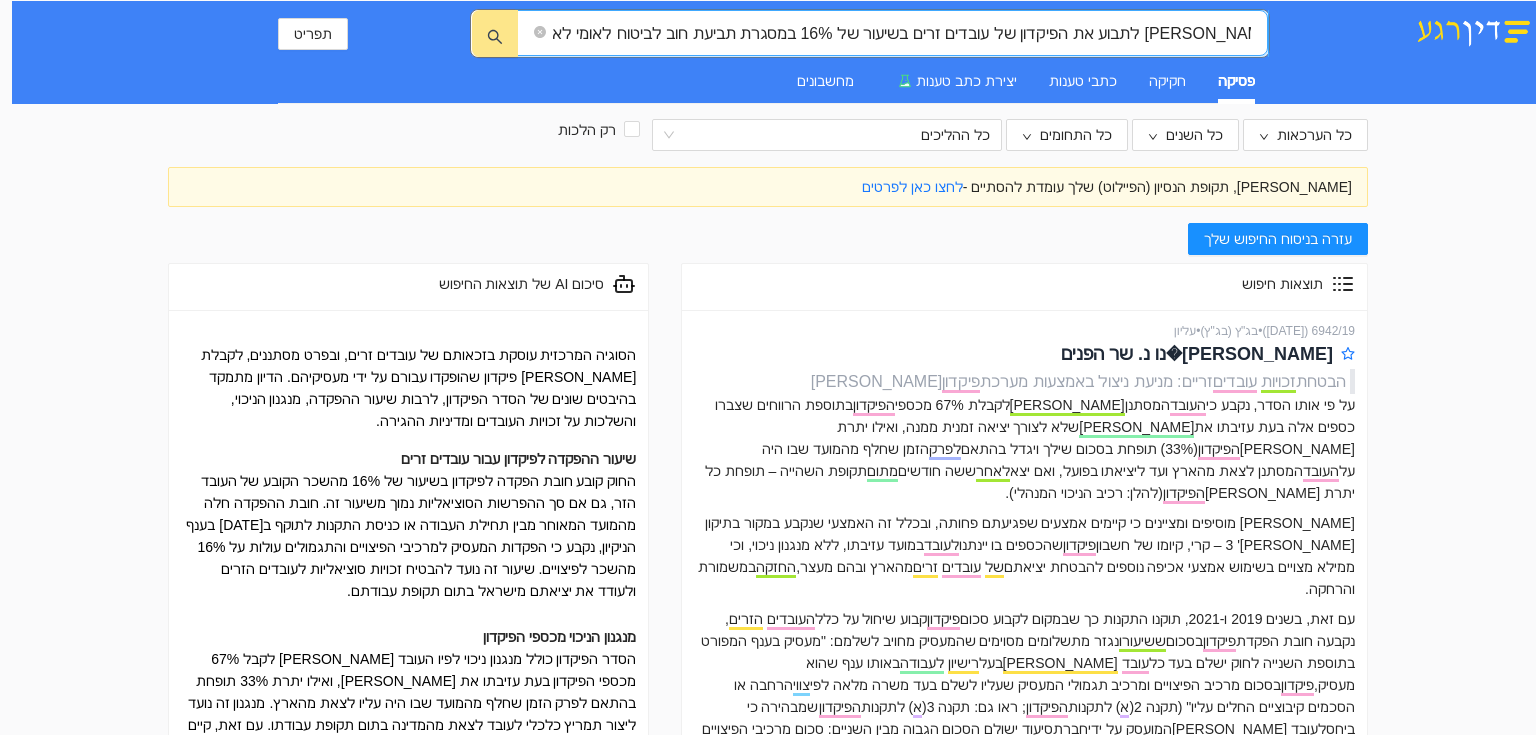 click on "האם מסתן עבודה המחזיק רישיון לפי סעיף 2 (א)(5) לחוק הכניסה לישראל, [PERSON_NAME] לתבוע את הפיקדון של עובדים זרים בשיעור של 16% במסגרת תביעת חוב לביטוח לאומי לאחר מתו צו לפירוק חברה" at bounding box center [900, 33] 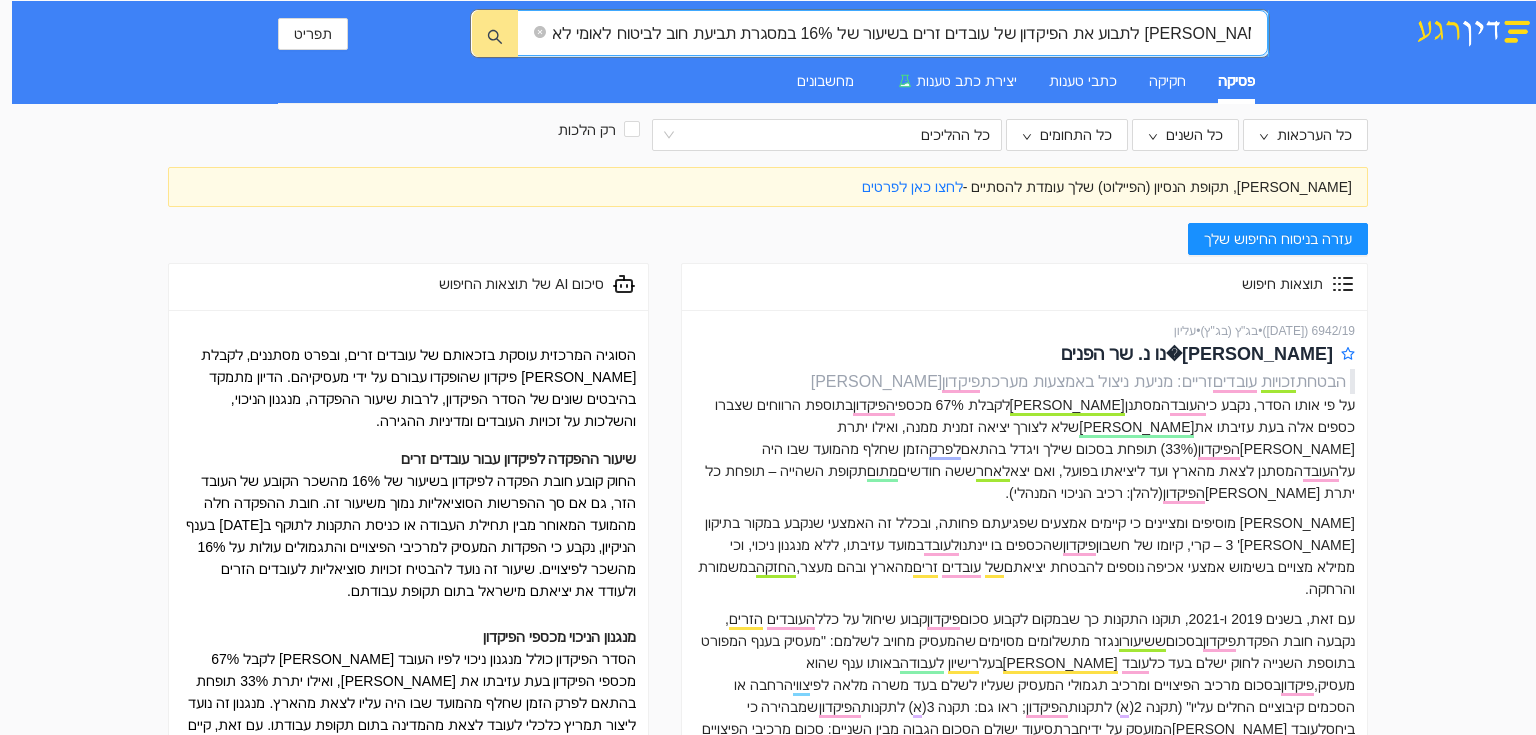 scroll, scrollTop: 0, scrollLeft: 0, axis: both 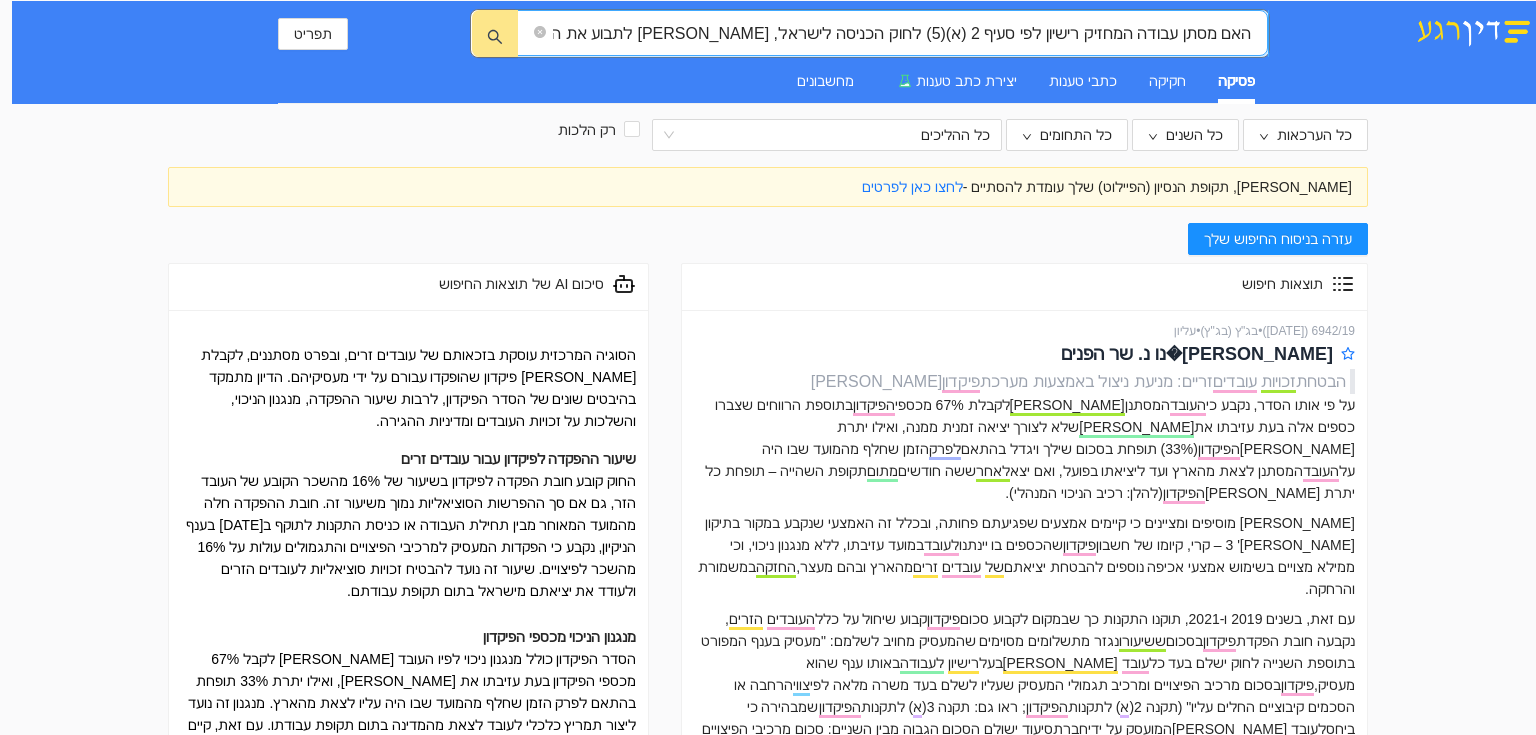 click on "האם מסתן עבודה המחזיק רישיון לפי סעיף 2 (א)(5) לחוק הכניסה לישראל, [PERSON_NAME] לתבוע את הפיקדון של עובדים זרים בשיעור של 16% במסגרת תביעת חוב לביטוח לאומי לאחר מתו צו לפירוק חברה" at bounding box center (900, 33) 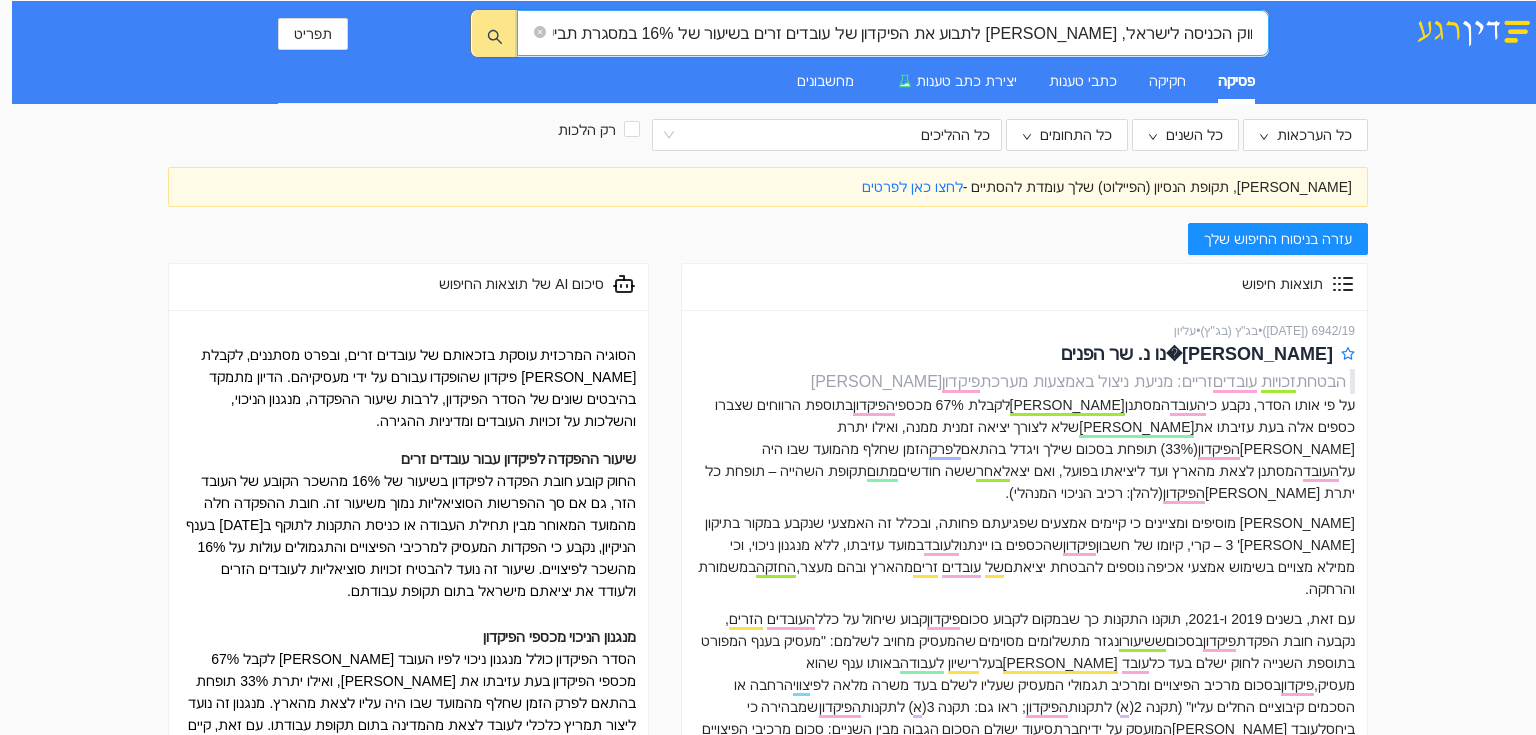 scroll, scrollTop: 0, scrollLeft: -506, axis: horizontal 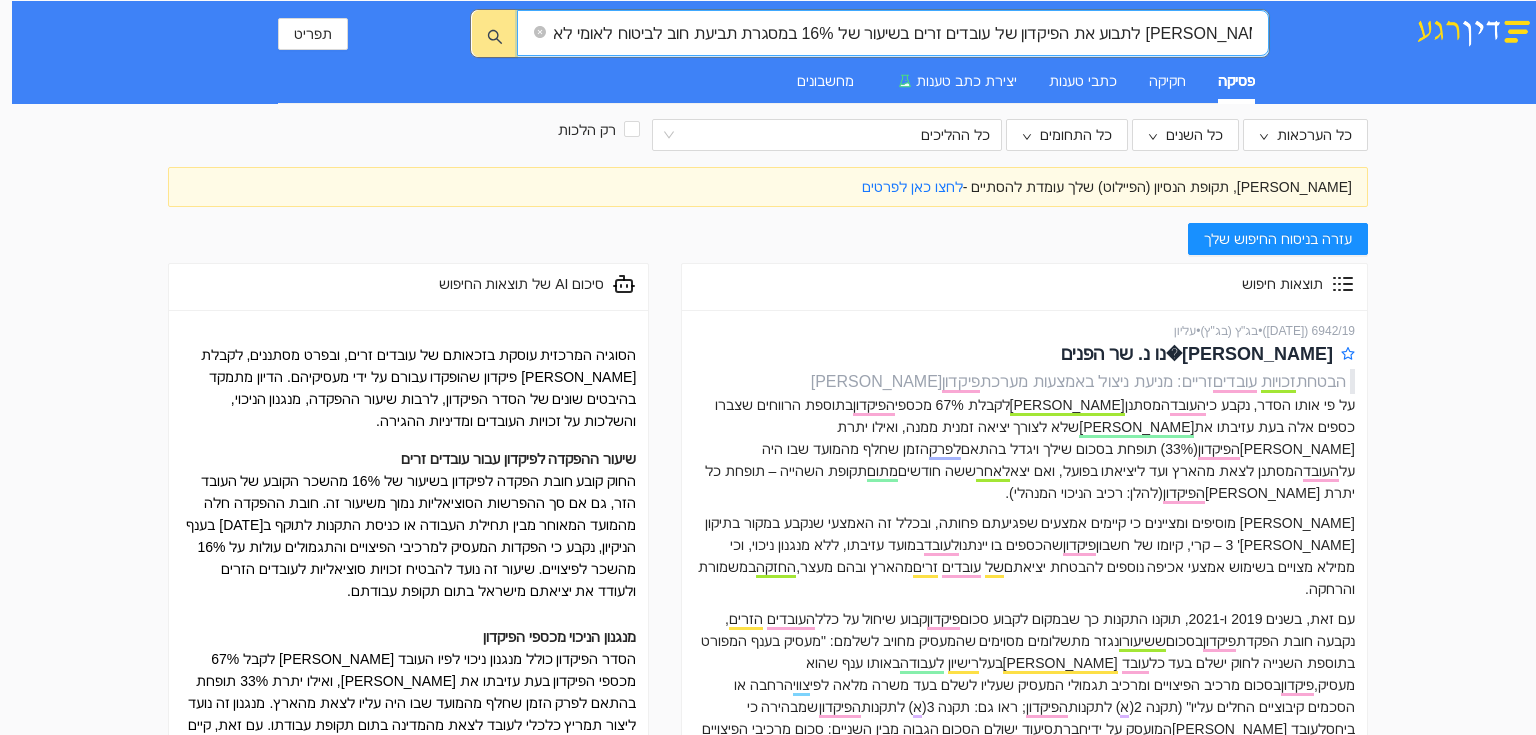 drag, startPoint x: 592, startPoint y: 30, endPoint x: 464, endPoint y: 28, distance: 128.01562 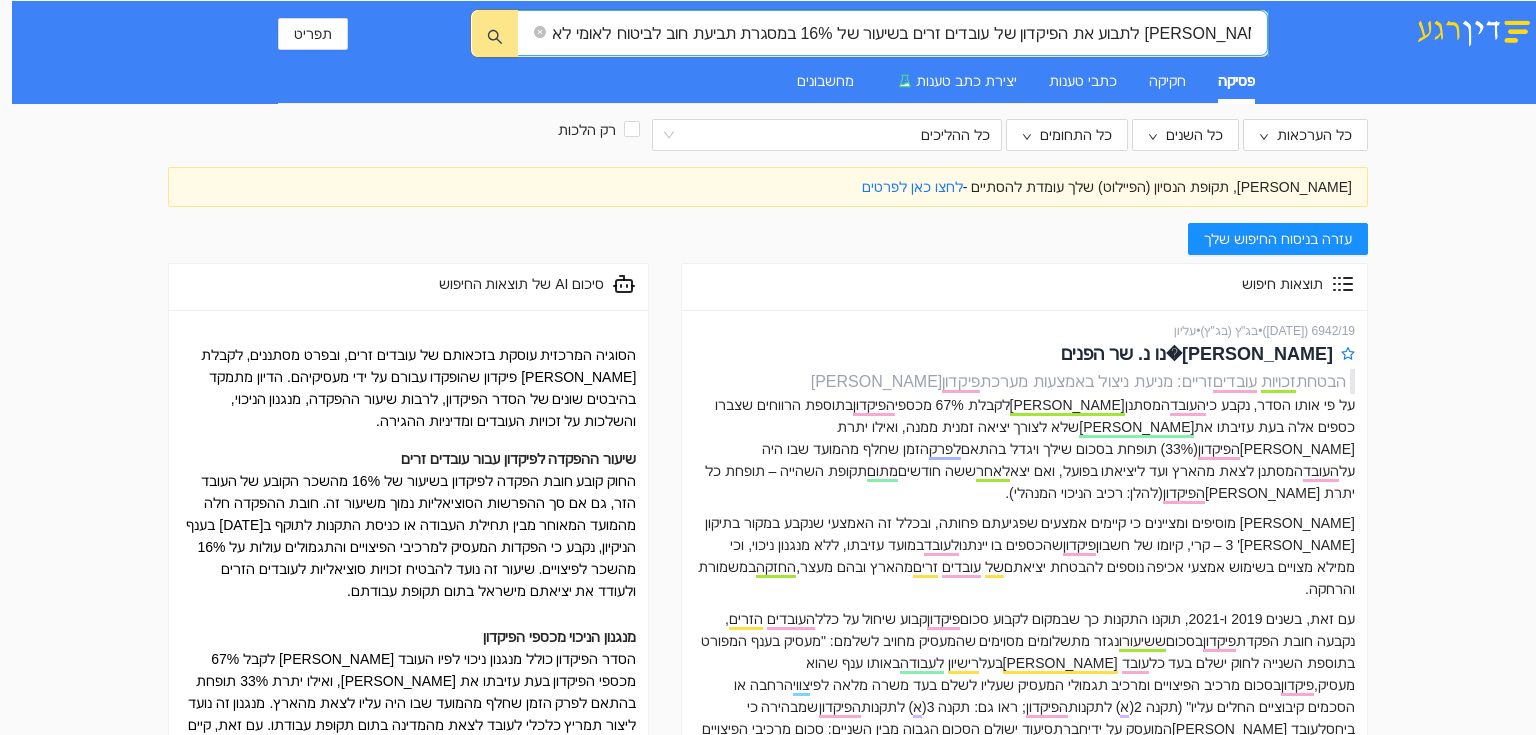 click on "האם מסתן עבודה המחזיק רישיון לפי סעיף 2 (א)(5) לחוק הכניסה לישראל, [PERSON_NAME] לתבוע את הפיקדון של עובדים זרים בשיעור של 16% במסגרת תביעת חוב לביטוח לאומי לאחר מתו צו לפירוק חברה" at bounding box center (900, 33) 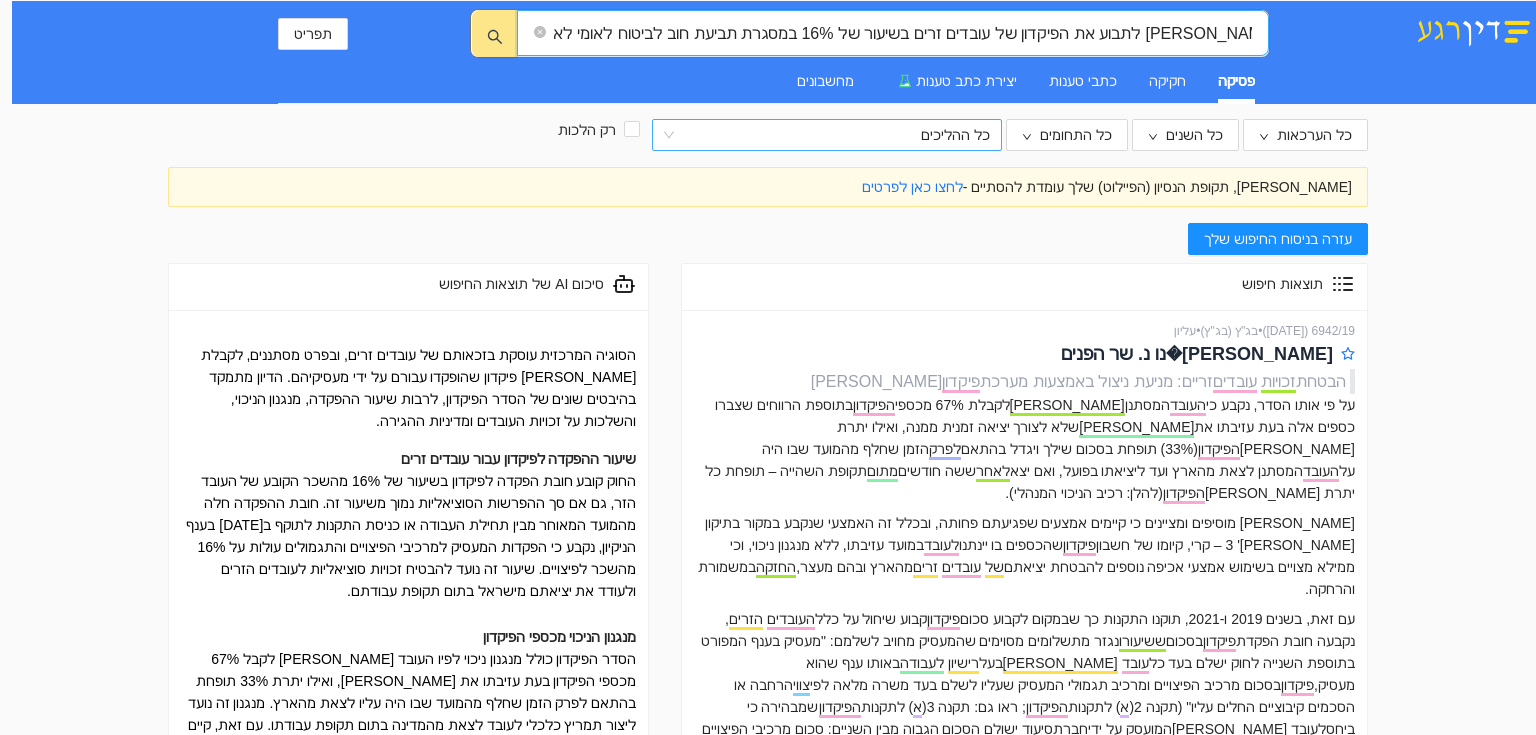 scroll, scrollTop: 0, scrollLeft: -488, axis: horizontal 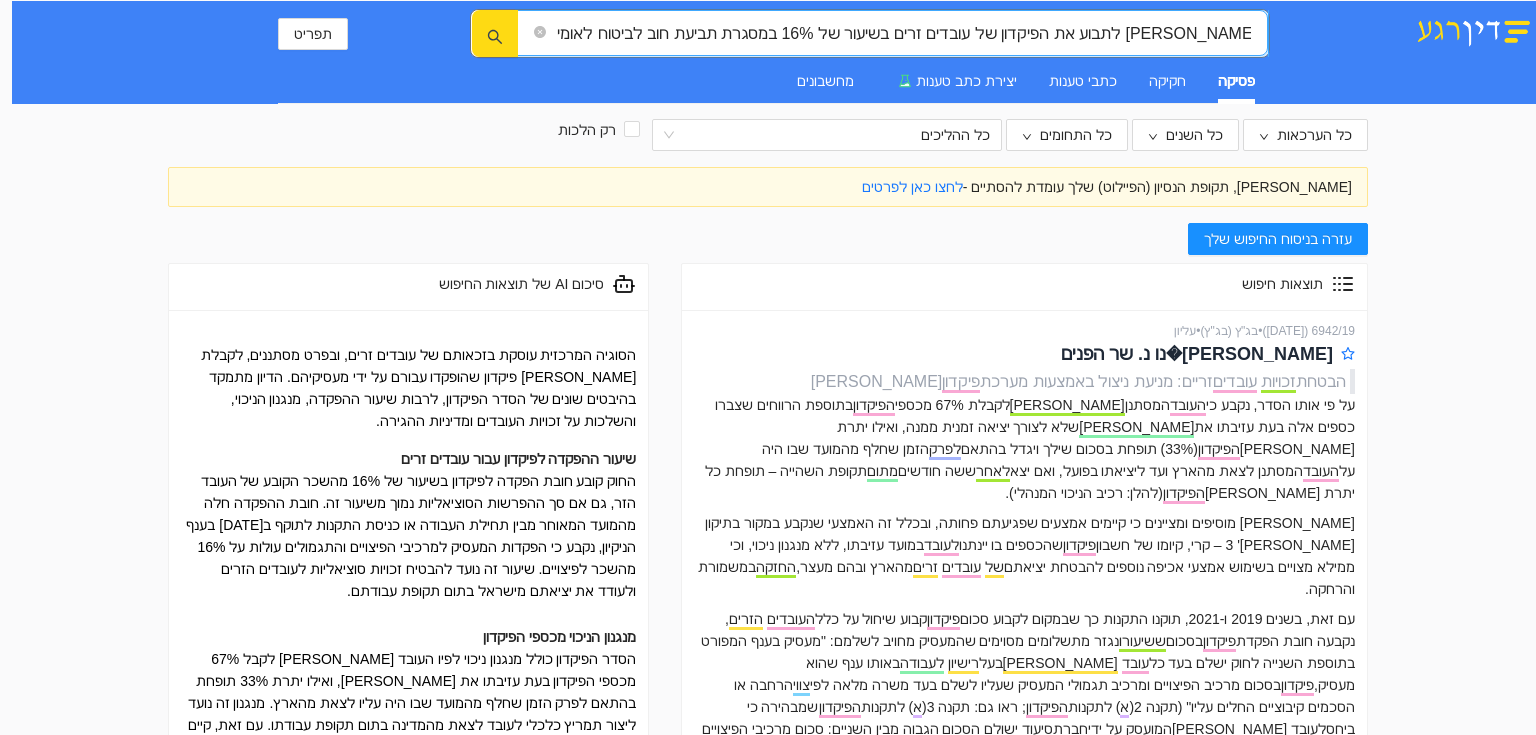 click 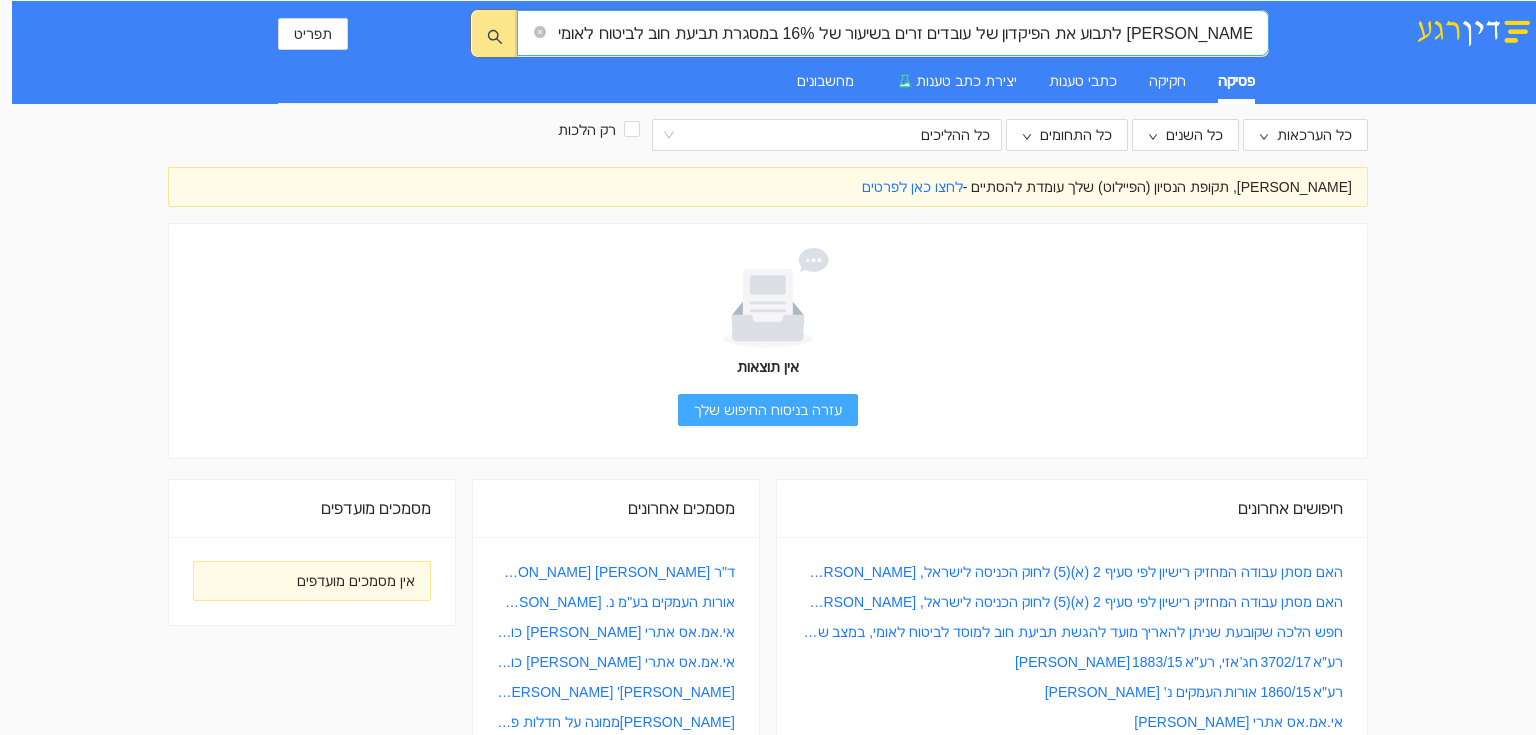 click on "עזרה בניסוח החיפוש שלך" at bounding box center [768, 410] 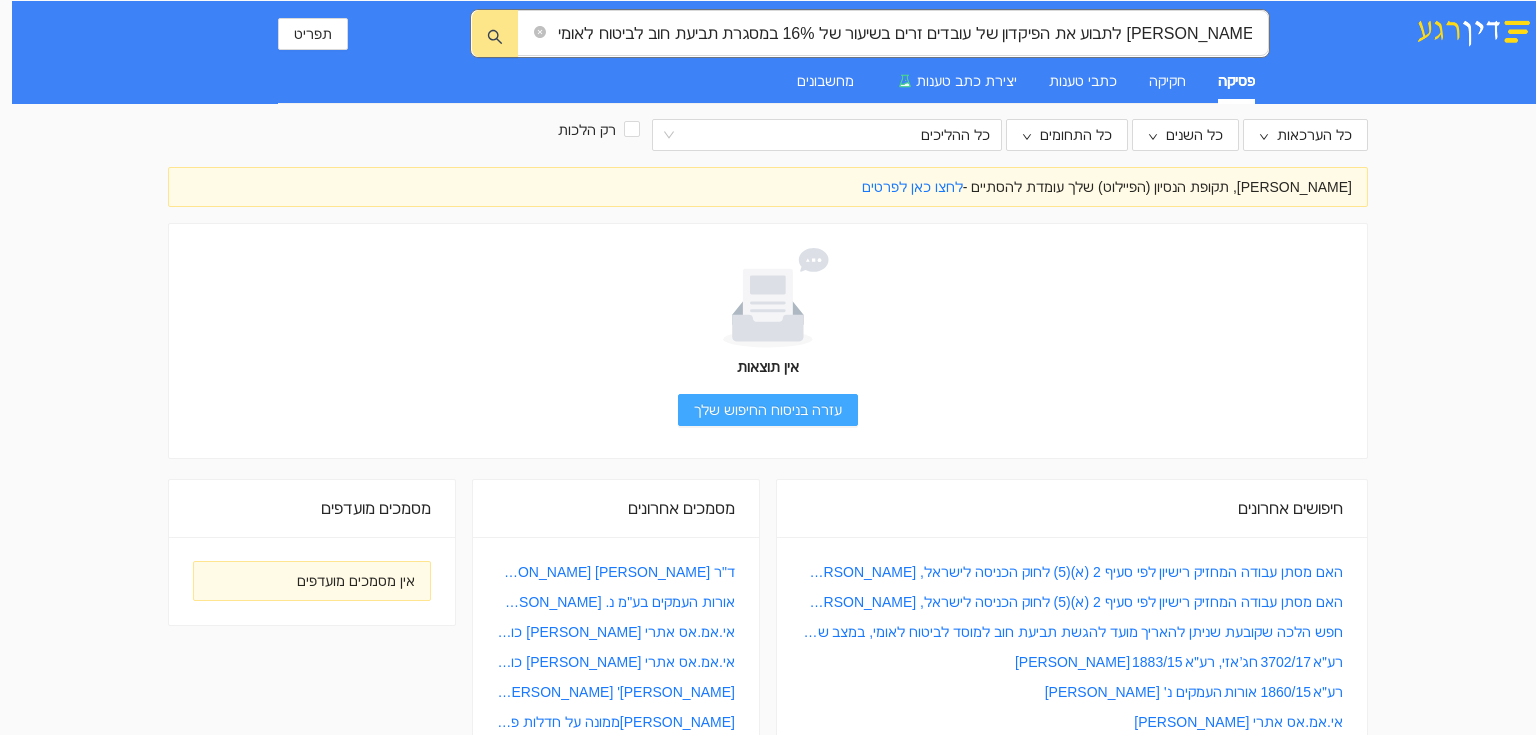 scroll, scrollTop: 0, scrollLeft: 0, axis: both 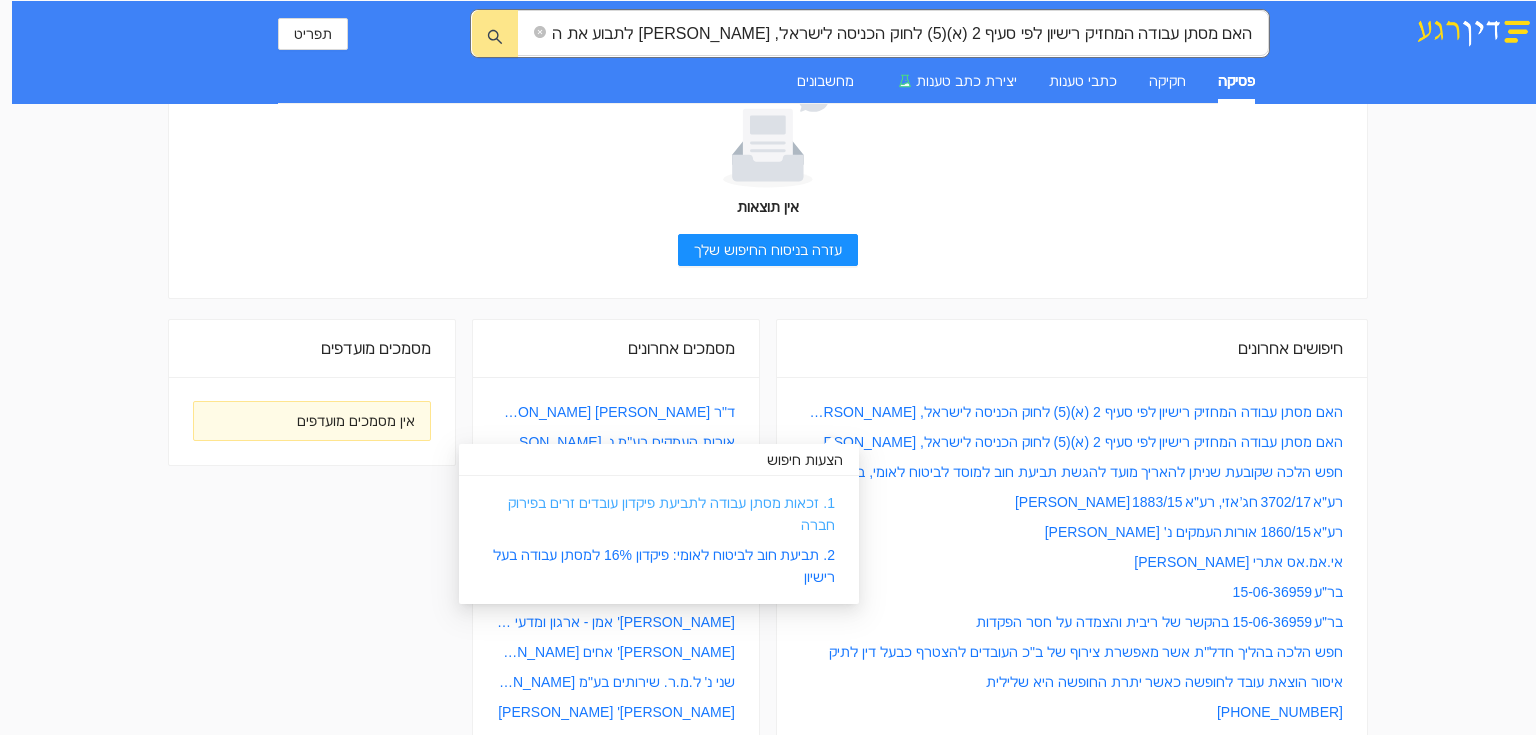 click on "1. זכאות מסתן עבודה לתביעת פיקדון עובדים זרים בפירוק חברה" at bounding box center (671, 514) 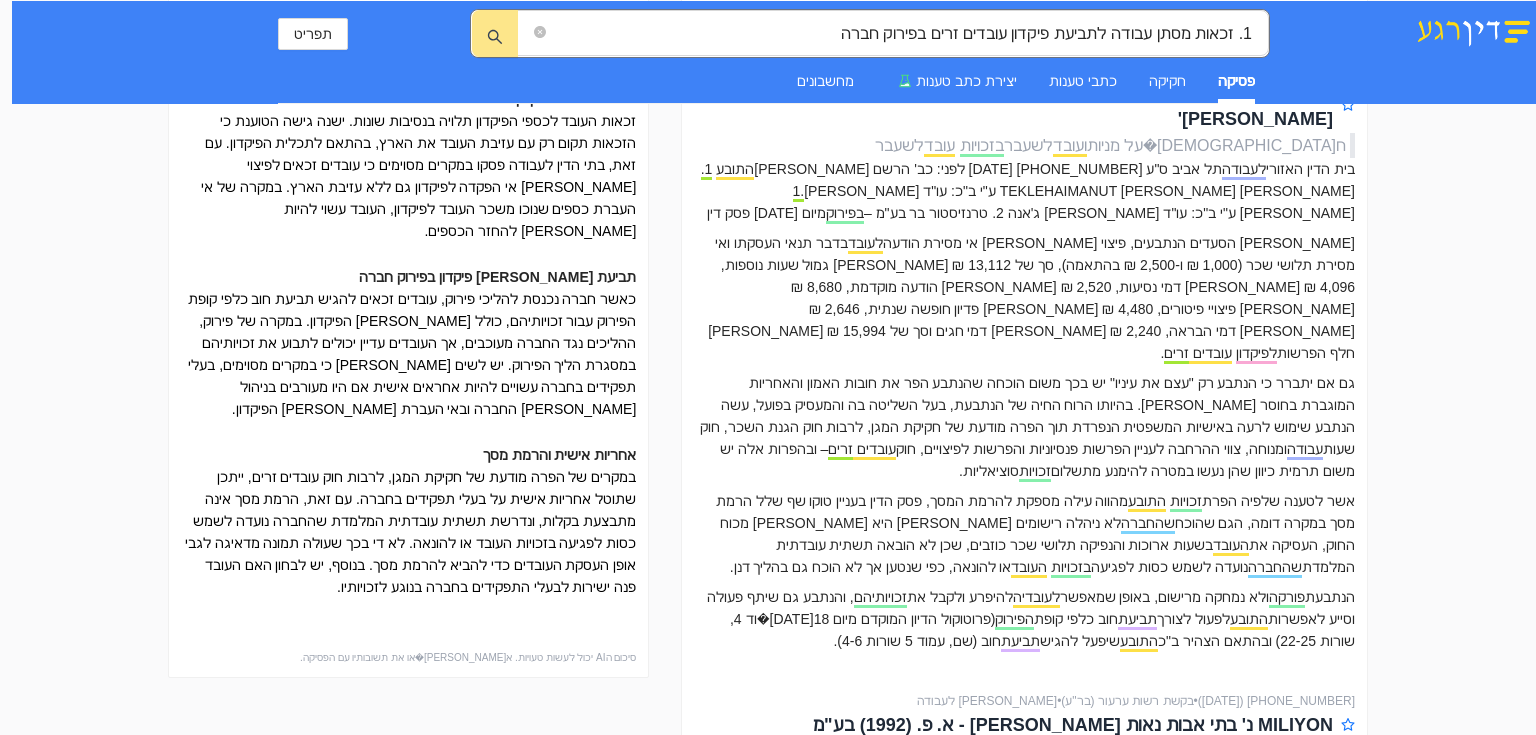 scroll, scrollTop: 480, scrollLeft: 0, axis: vertical 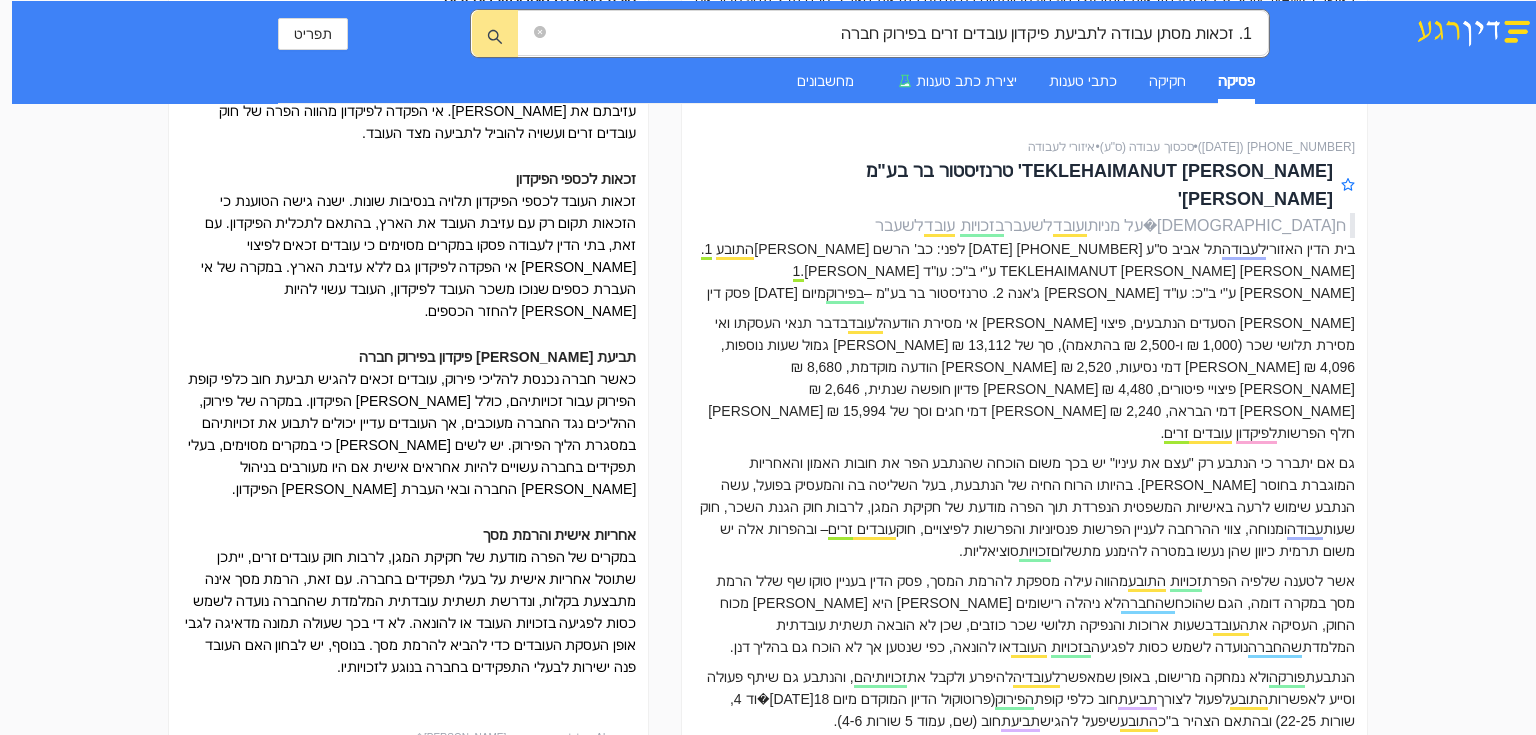 drag, startPoint x: 600, startPoint y: 348, endPoint x: 576, endPoint y: 345, distance: 24.186773 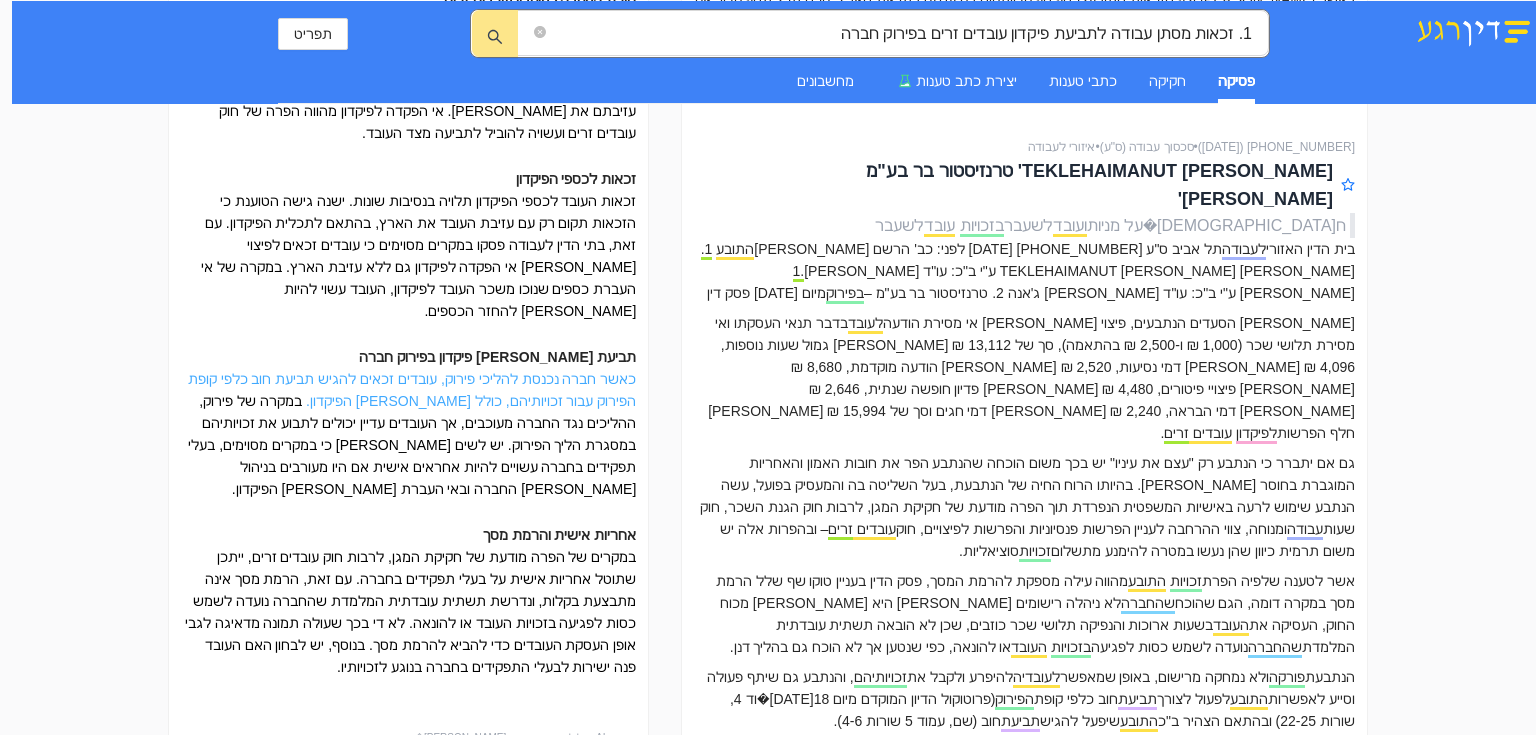 click on "כאשר חברה נכנסת להליכי פירוק, עובדים זכאים להגיש תביעת חוב כלפי קופת הפירוק עבור זכויותיהם, כולל [PERSON_NAME] הפיקדון." at bounding box center (412, 390) 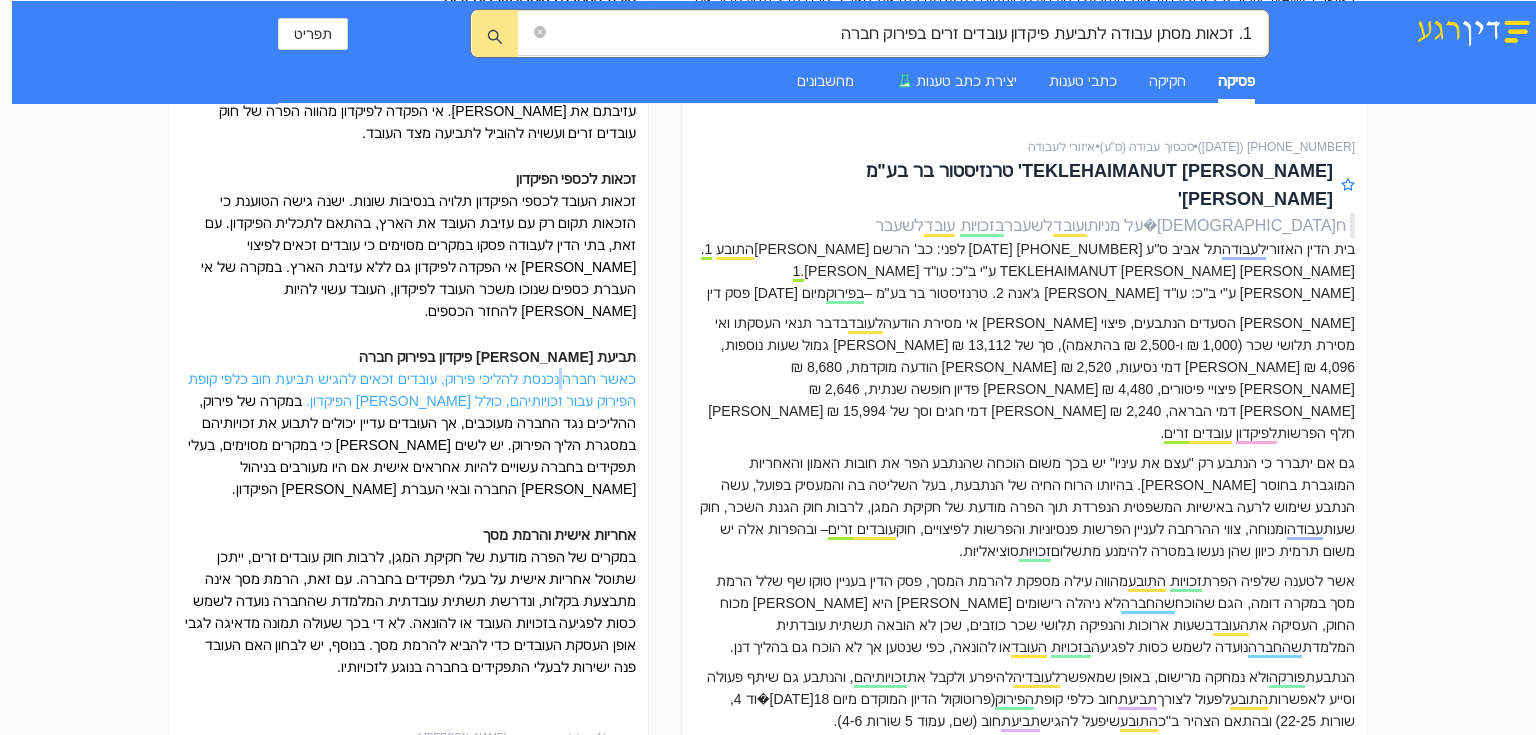 click on "כאשר חברה נכנסת להליכי פירוק, עובדים זכאים להגיש תביעת חוב כלפי קופת הפירוק עבור זכויותיהם, כולל [PERSON_NAME] הפיקדון." at bounding box center (412, 390) 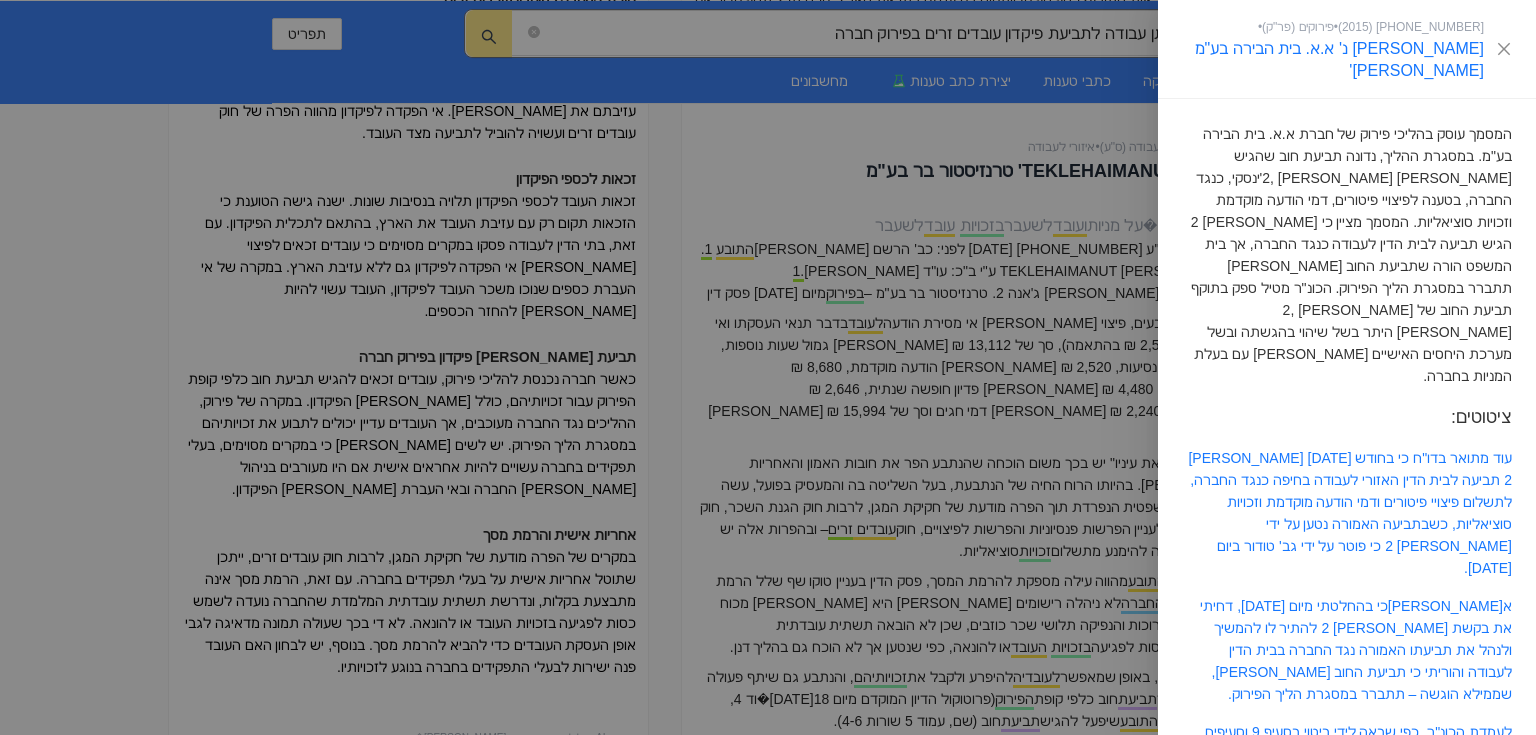click at bounding box center [768, 367] 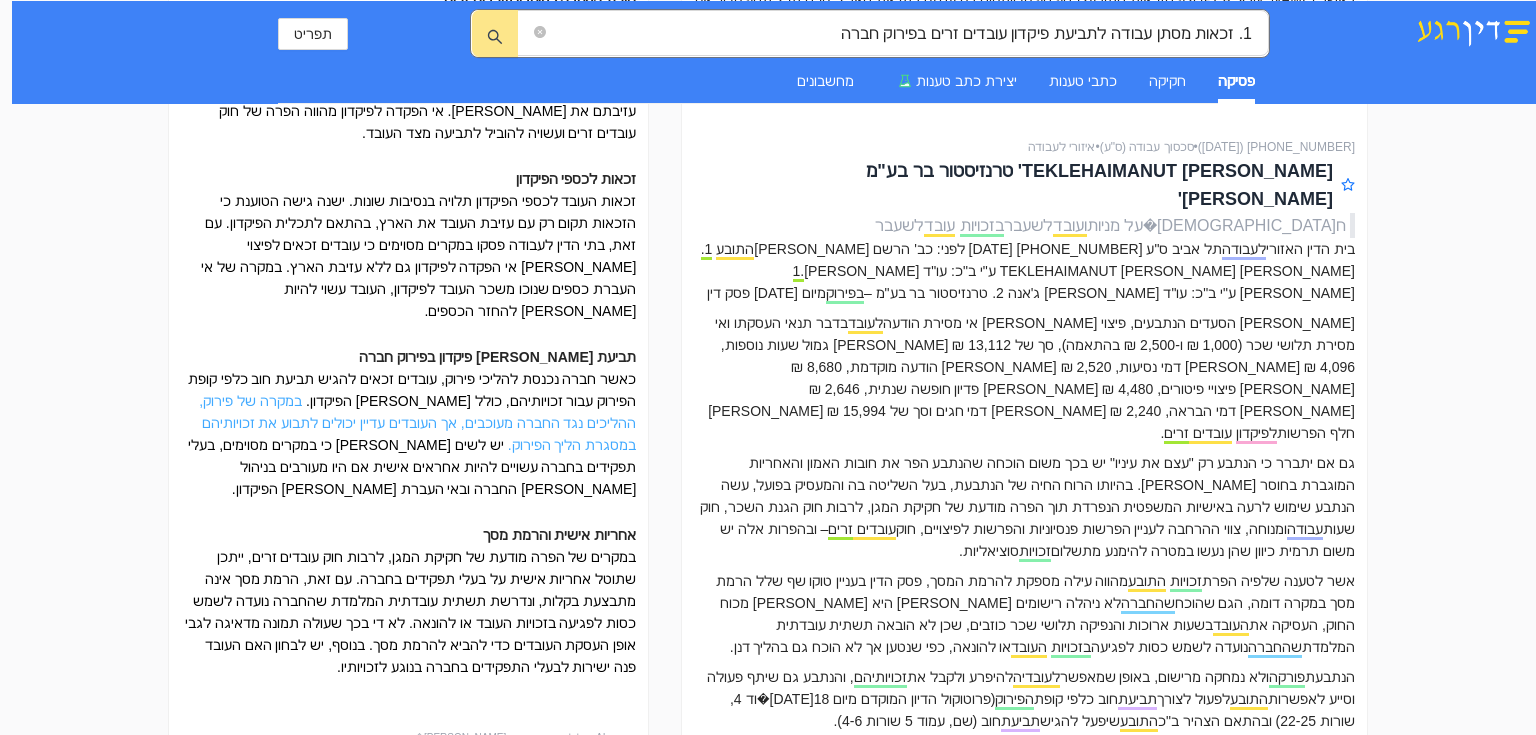 click on "במקרה של פירוק, ההליכים נגד החברה מעוכבים, אך העובדים עדיין יכולים לתבוע את זכויותיהם במסגרת הליך הפירוק." at bounding box center (417, 423) 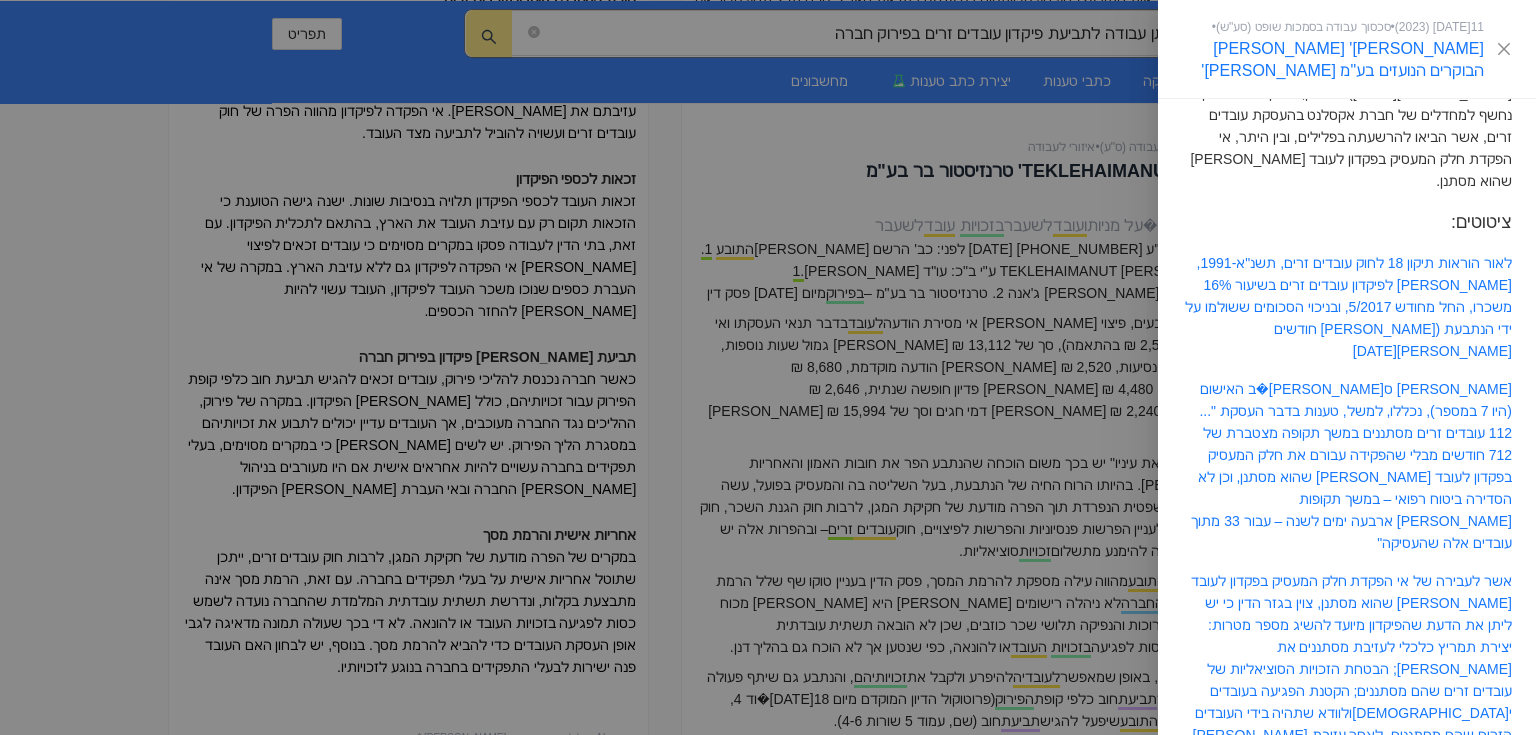 scroll, scrollTop: 0, scrollLeft: 0, axis: both 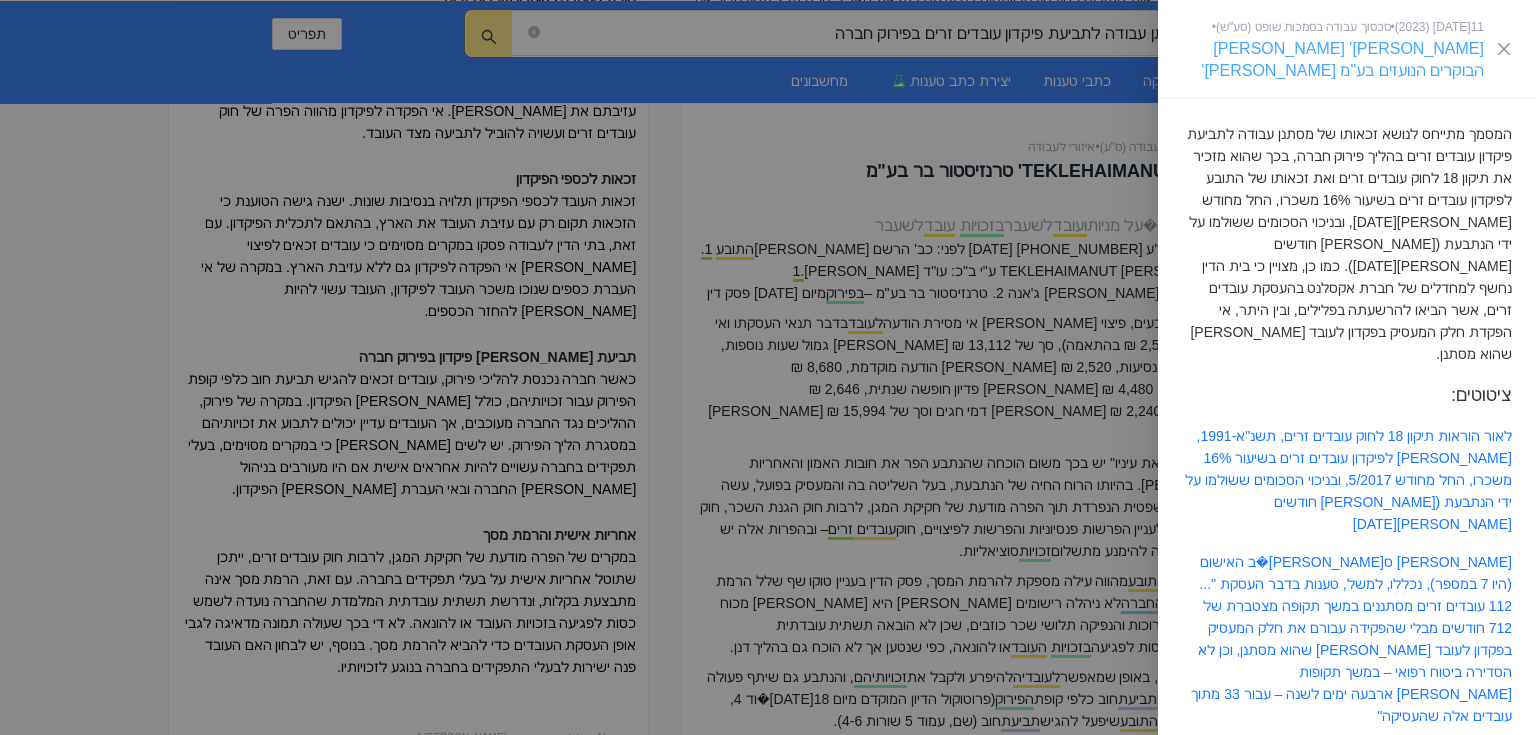 click on "[PERSON_NAME]' [PERSON_NAME] הבוקרים הנועזים בע"מ [PERSON_NAME]'" at bounding box center (1342, 59) 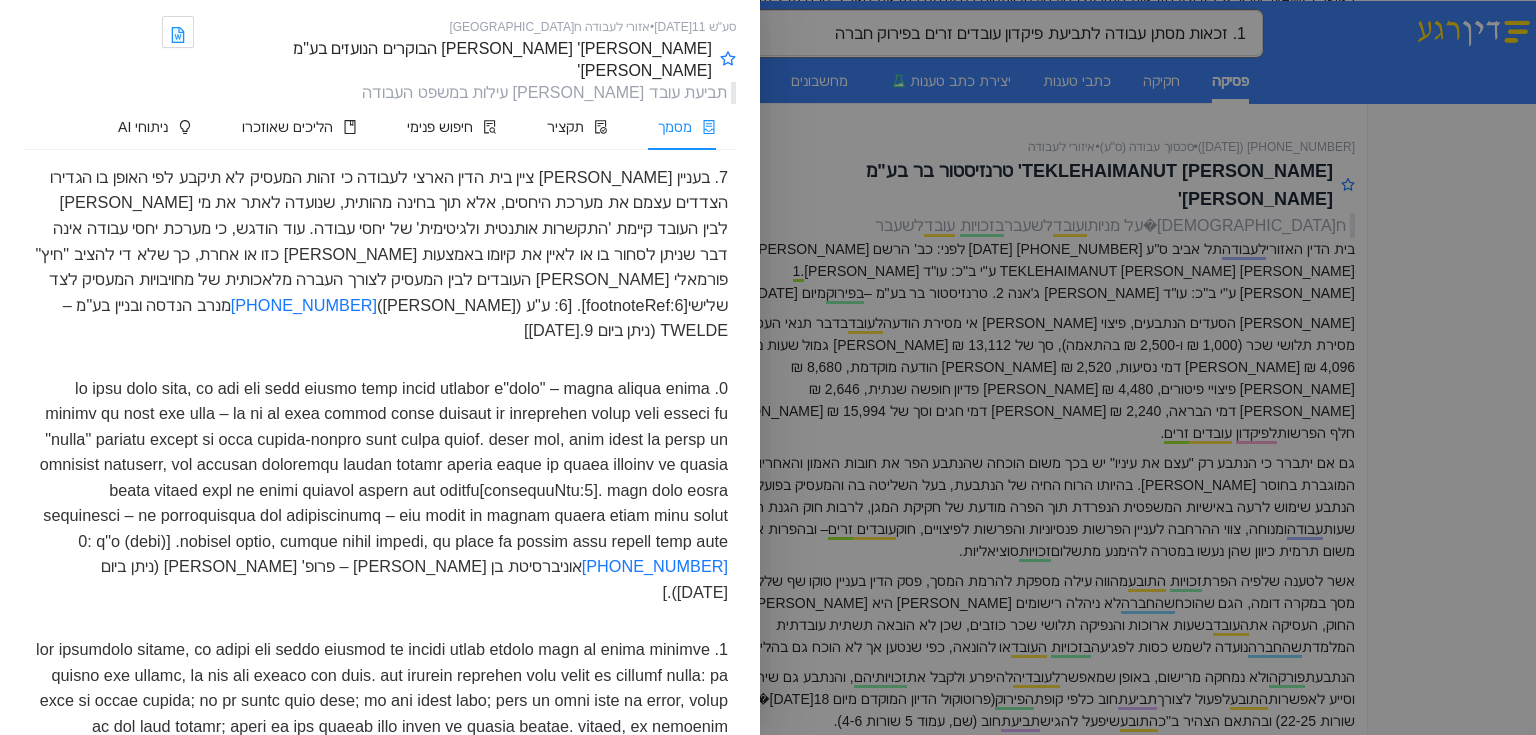 scroll, scrollTop: 4320, scrollLeft: 0, axis: vertical 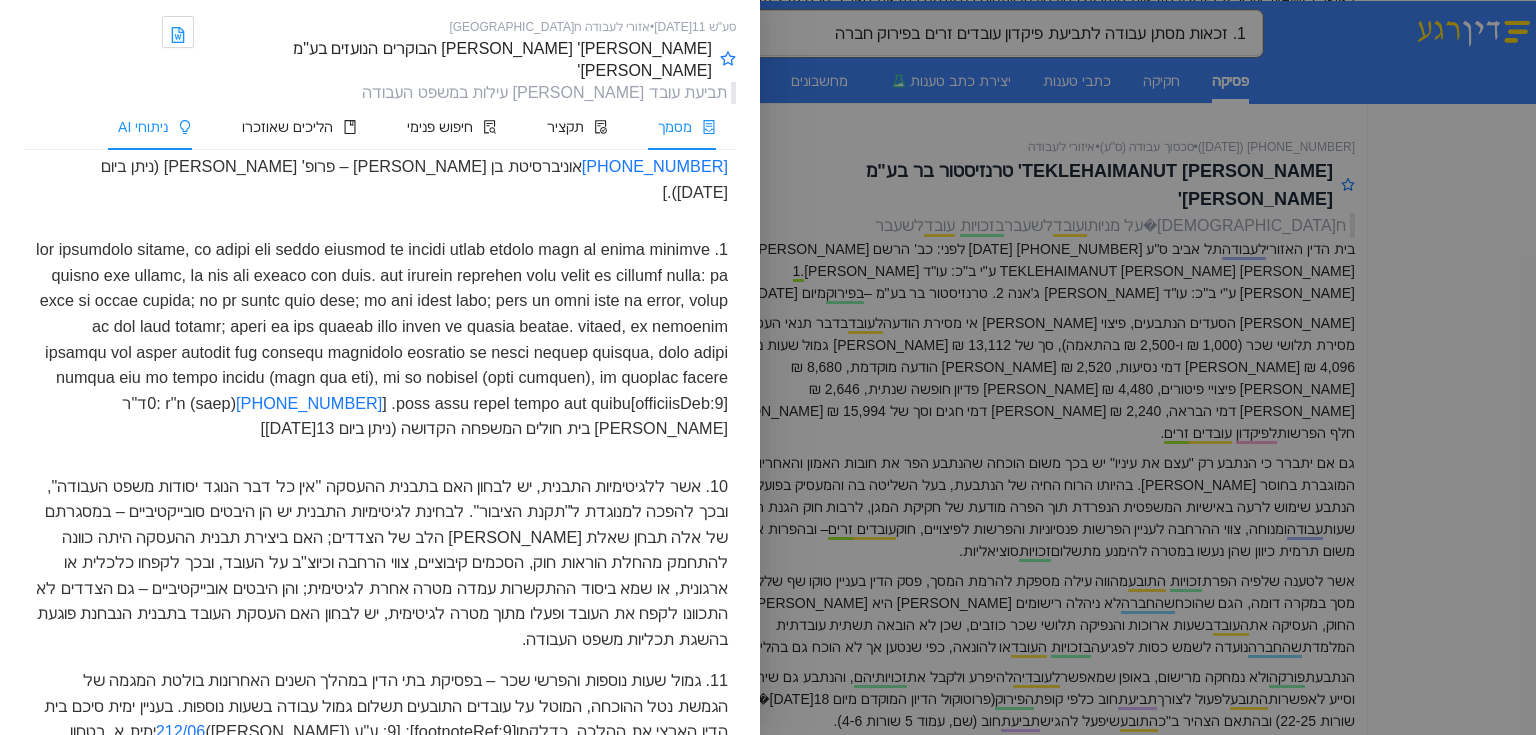 click on "ניתוחי AI" at bounding box center [143, 127] 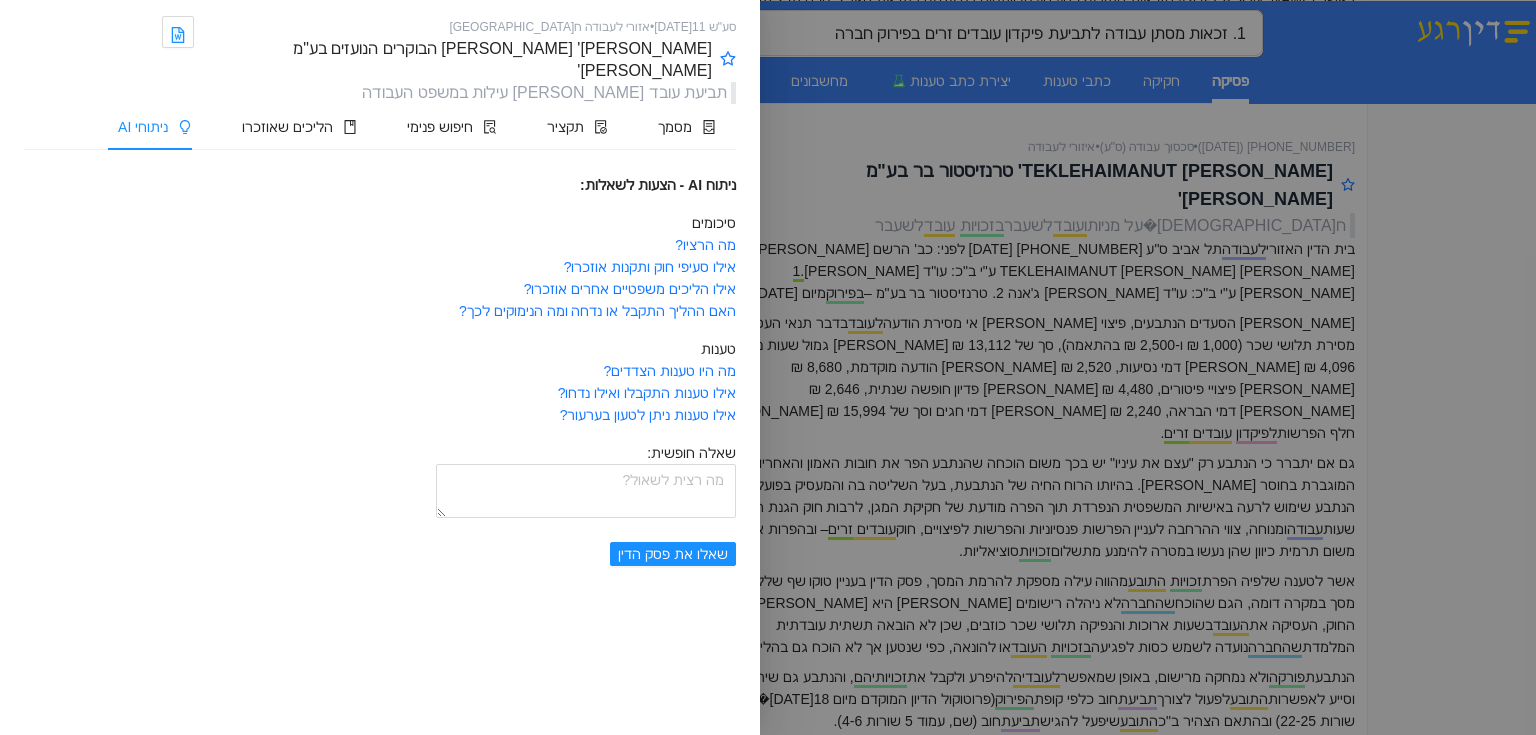 scroll, scrollTop: 0, scrollLeft: 0, axis: both 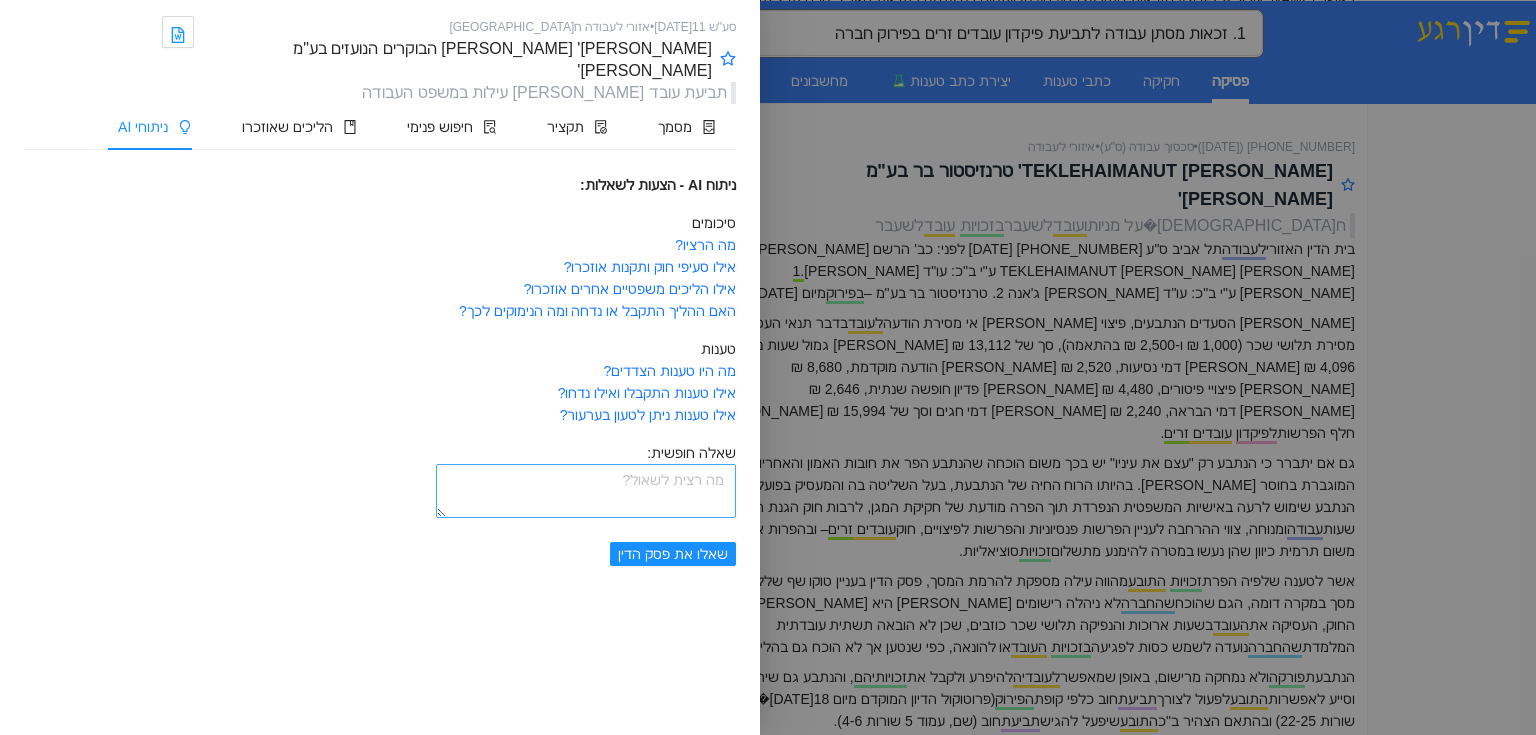 click at bounding box center (586, 491) 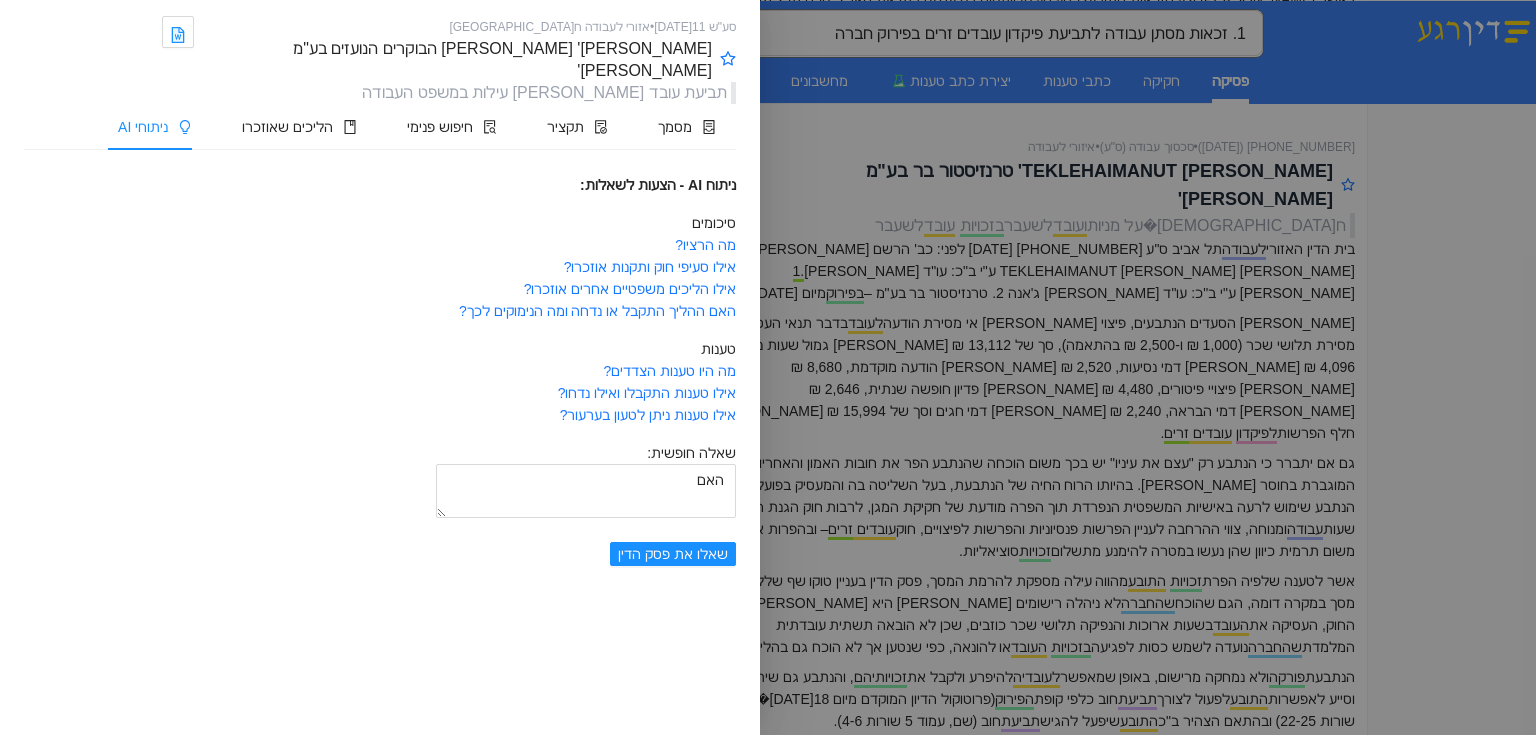 type on "האם" 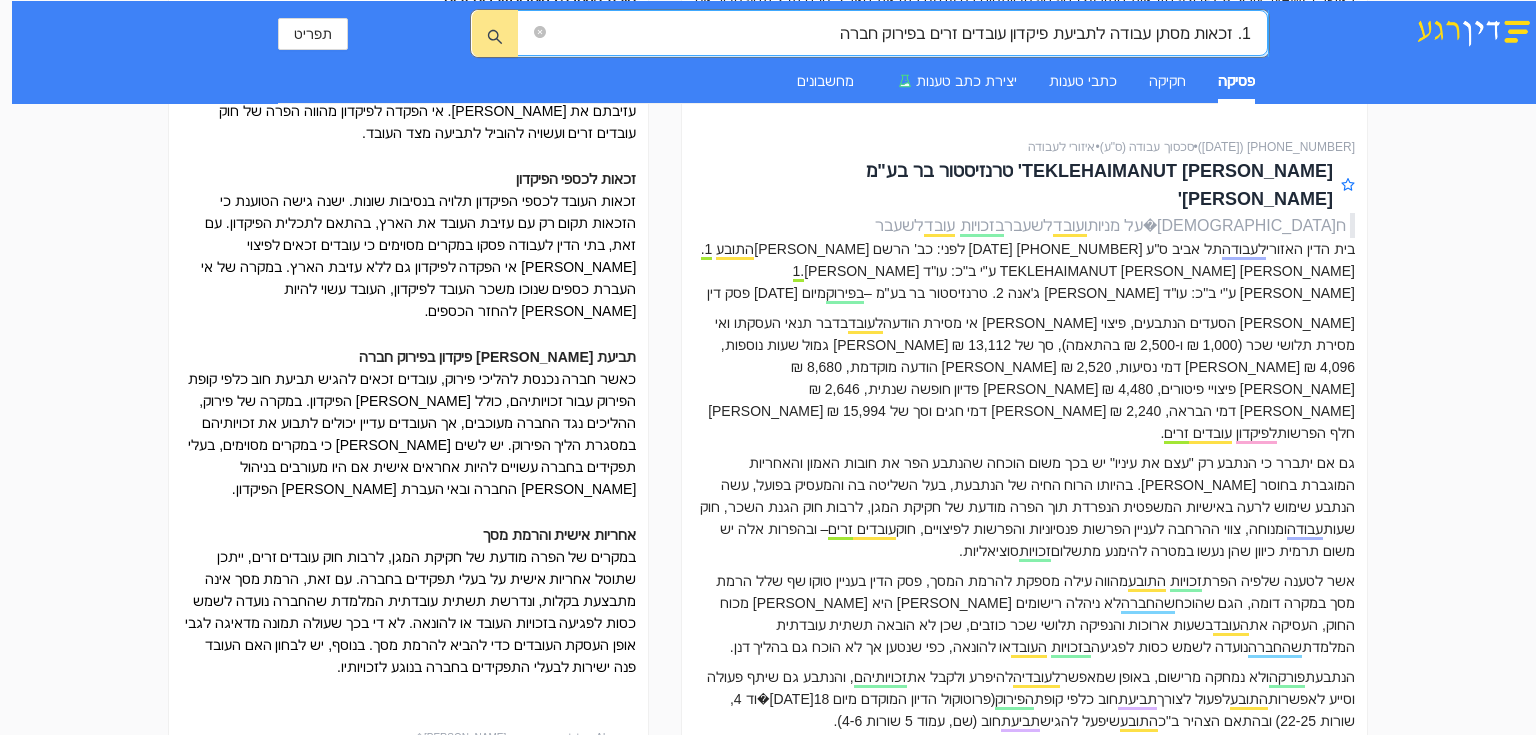click on "1. זכאות מסתן עבודה לתביעת פיקדון עובדים זרים בפירוק חברה" at bounding box center [900, 33] 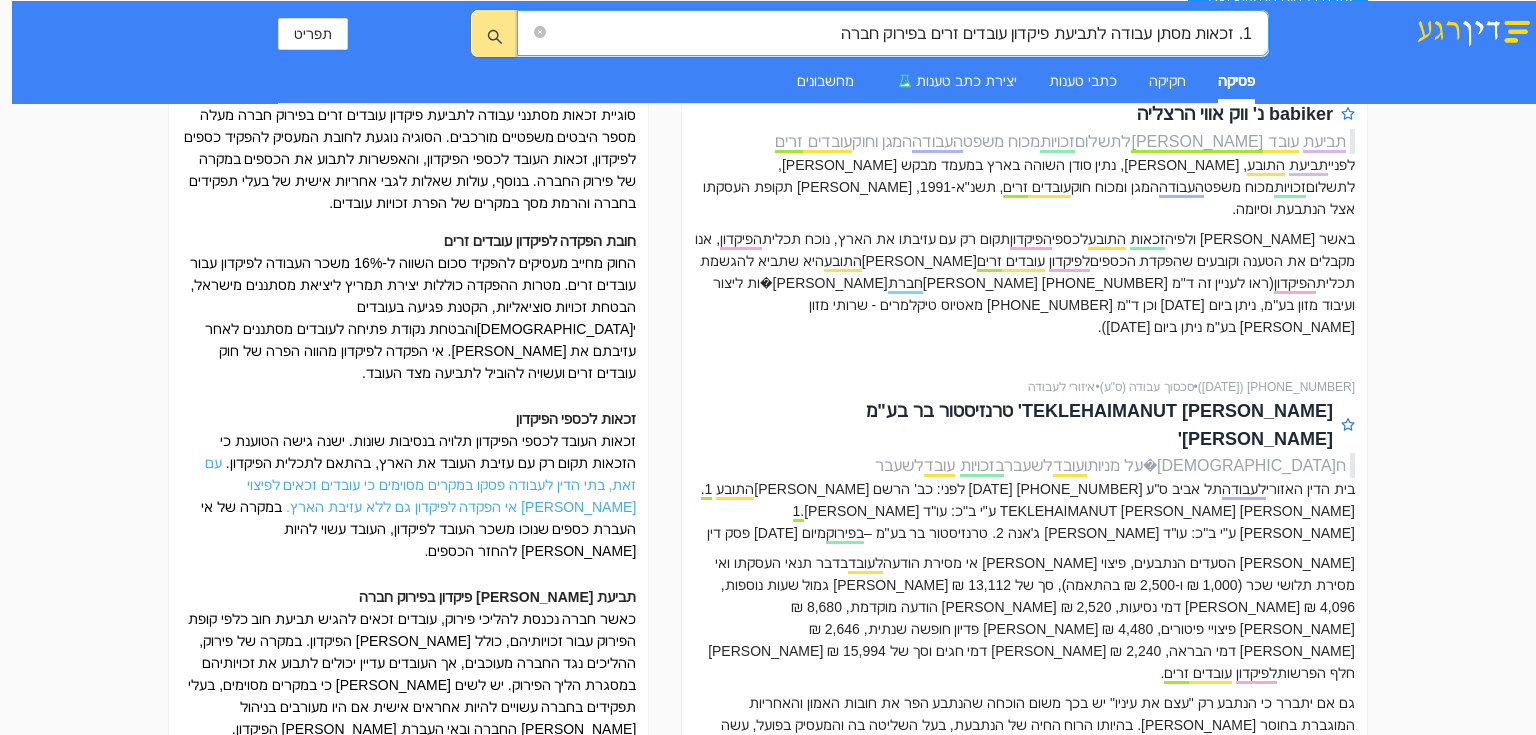 scroll, scrollTop: 400, scrollLeft: 0, axis: vertical 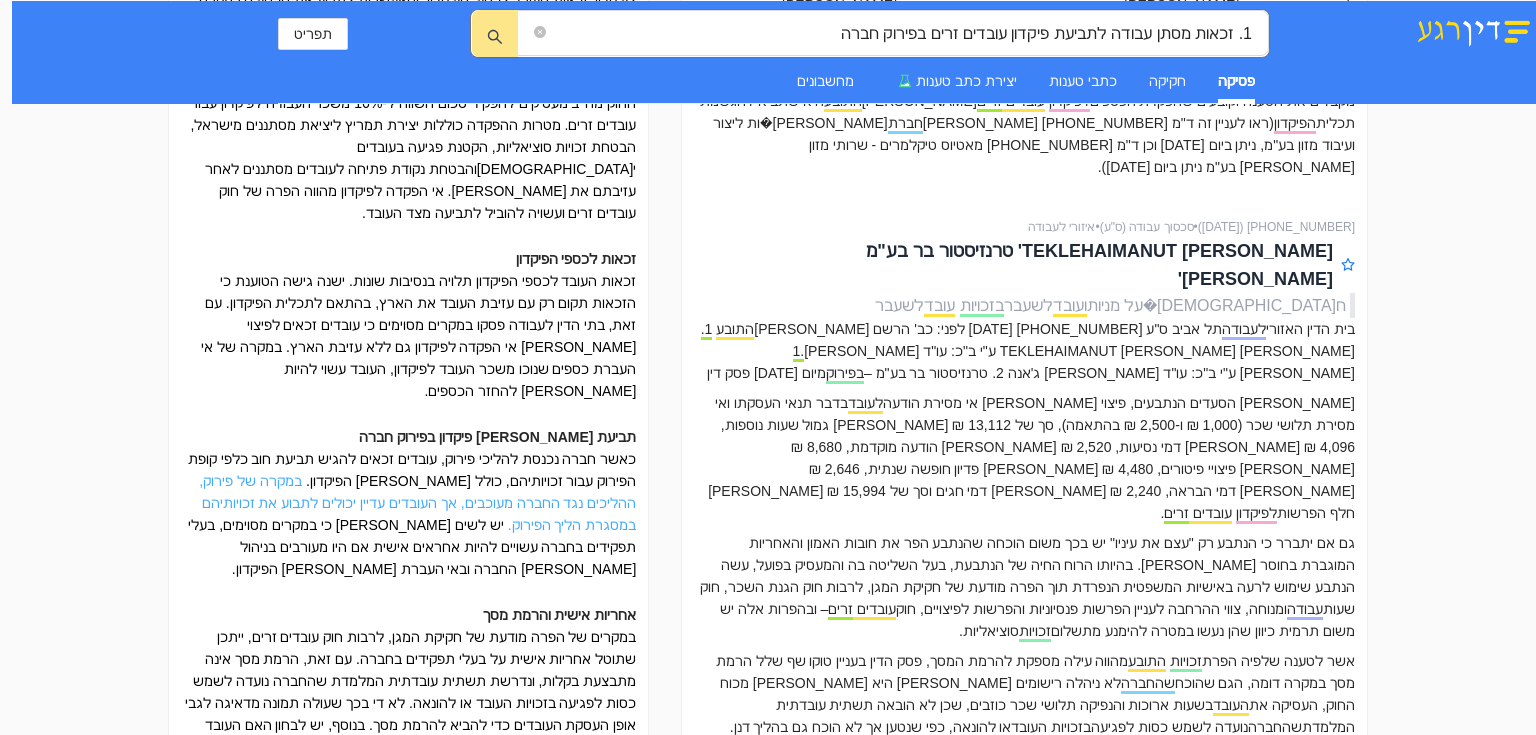 click on "במקרה של פירוק, ההליכים נגד החברה מעוכבים, אך העובדים עדיין יכולים לתבוע את זכויותיהם במסגרת הליך הפירוק." at bounding box center (417, 503) 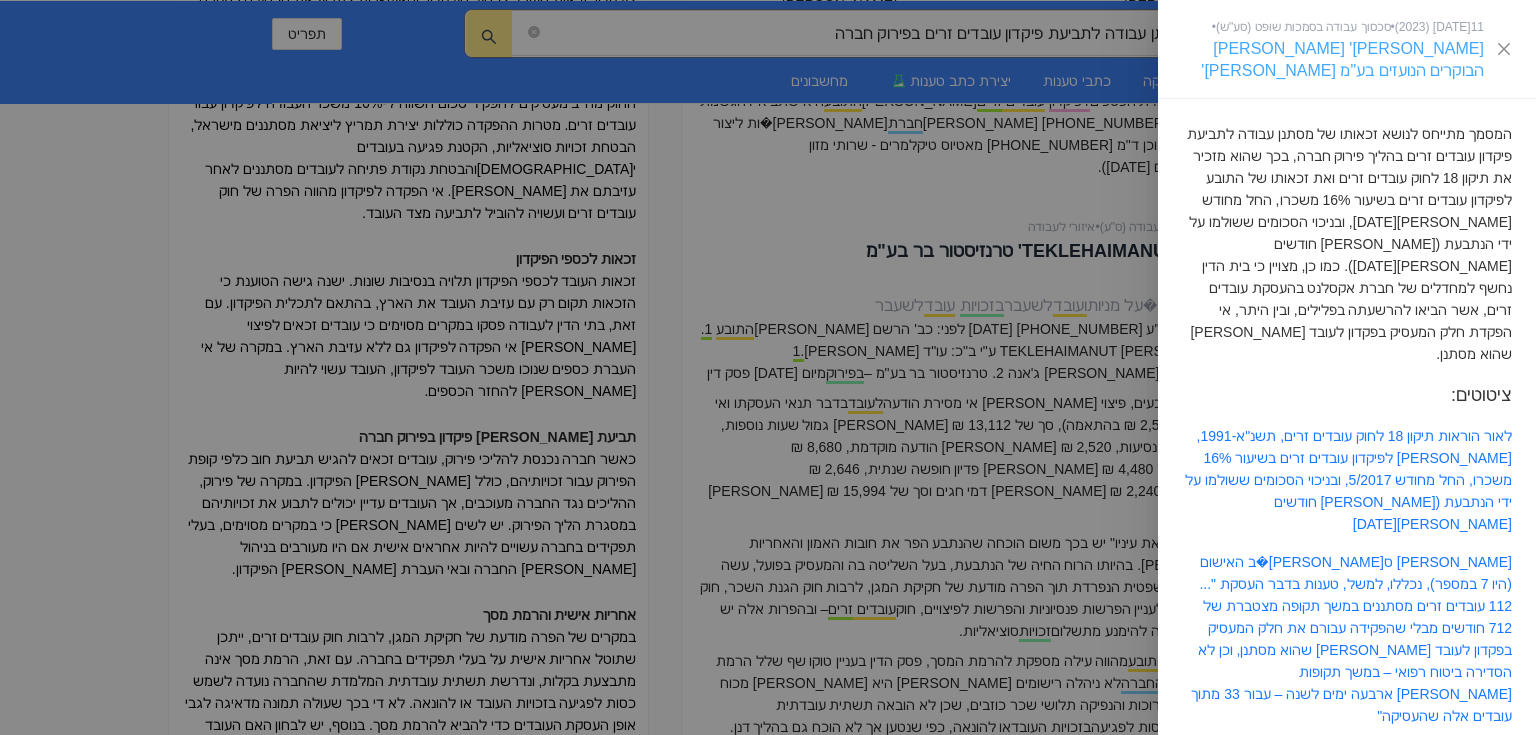 click on "[PERSON_NAME]' [PERSON_NAME] הבוקרים הנועזים בע"מ [PERSON_NAME]'" at bounding box center (1342, 59) 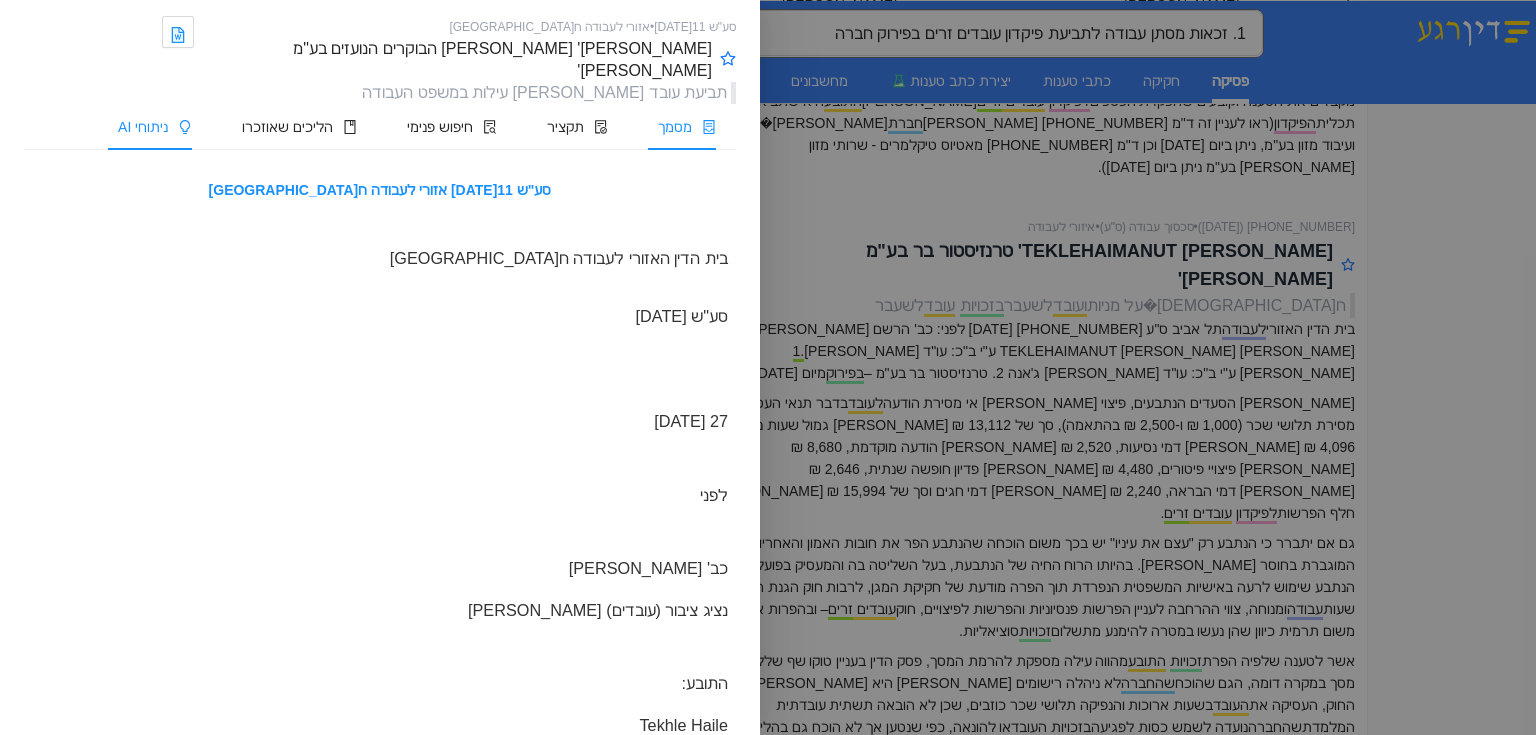 click on "ניתוחי AI" at bounding box center [143, 127] 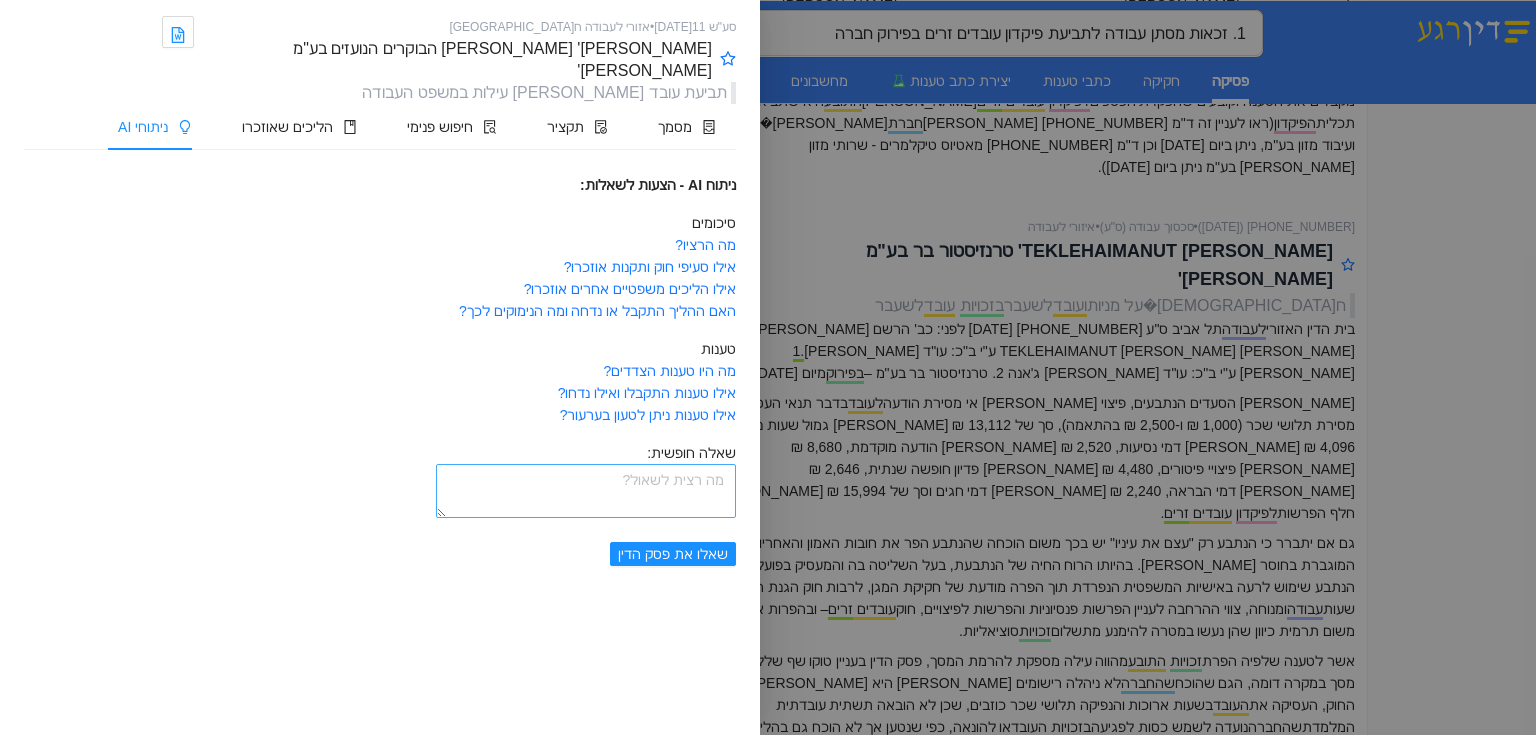 click at bounding box center [586, 491] 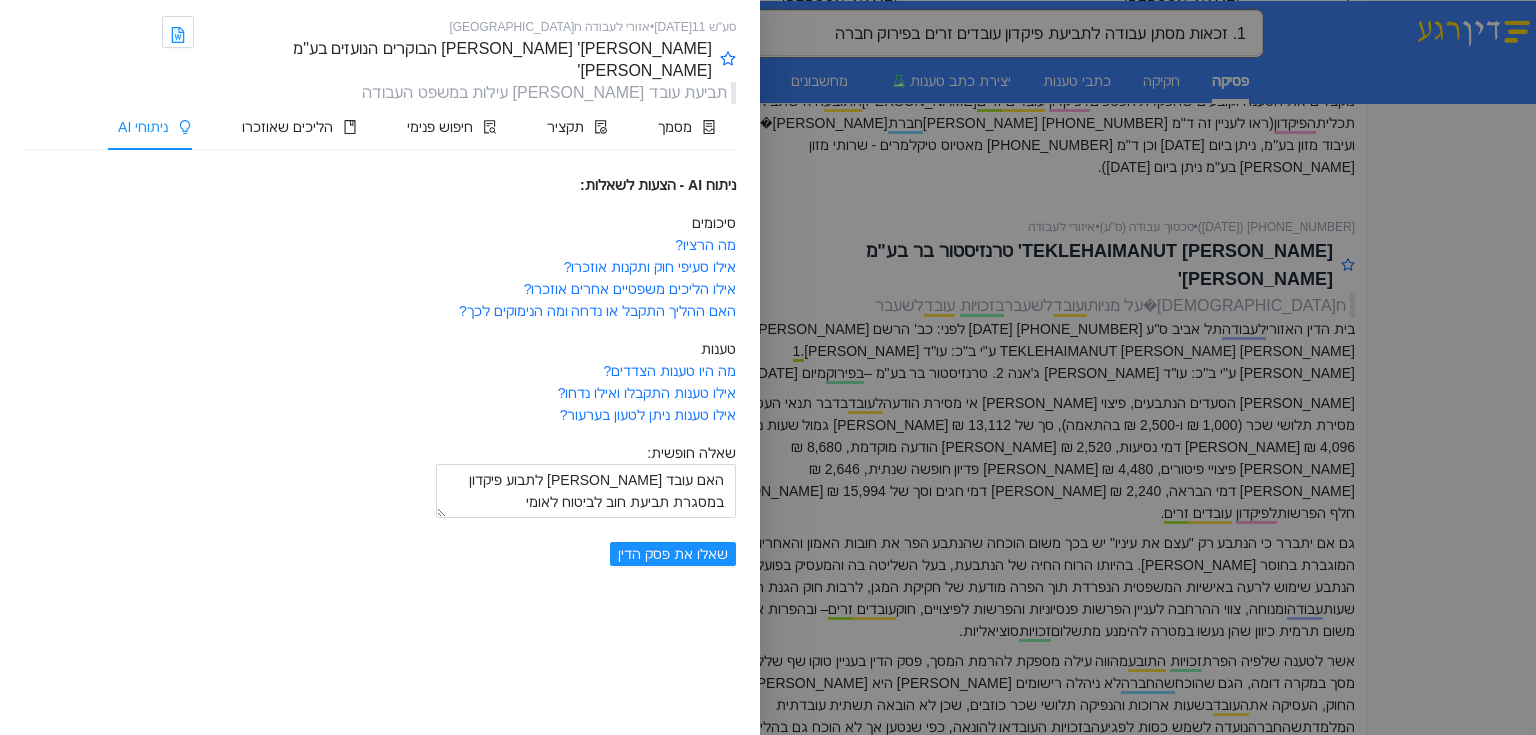 type on "האם עובד זכאי לתבוע פיקדון במסגרת תביעת חוב לביטוח לאומי" 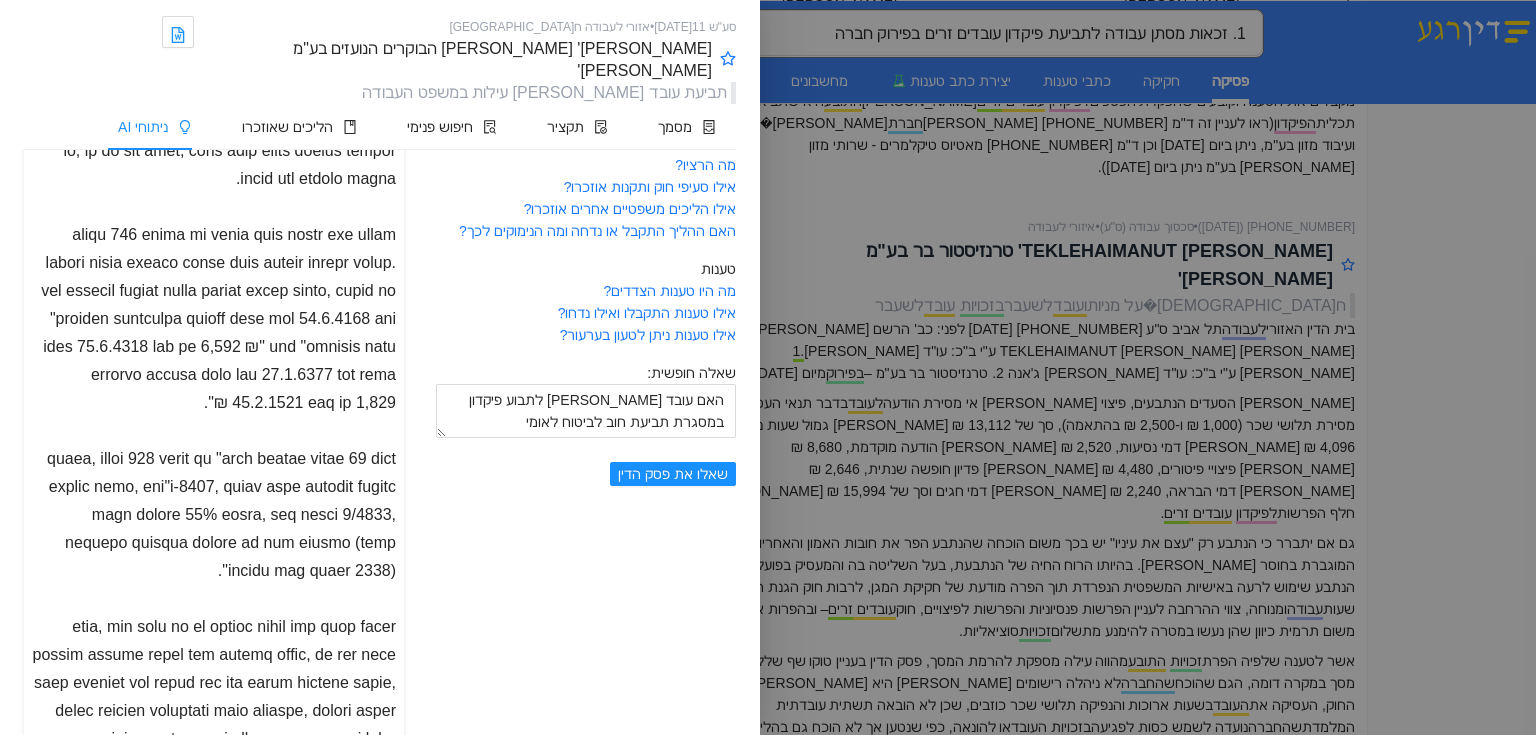 scroll, scrollTop: 0, scrollLeft: 0, axis: both 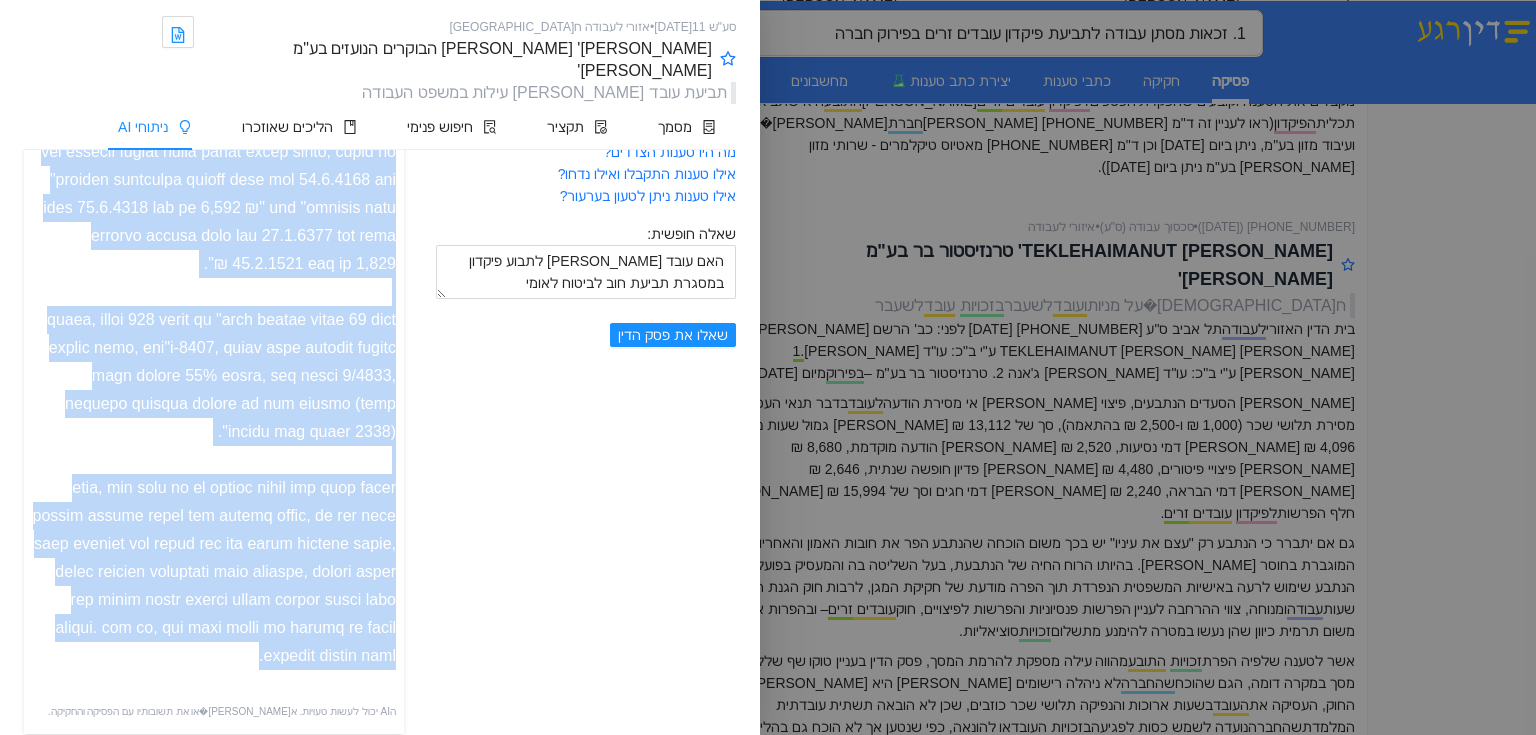 drag, startPoint x: 395, startPoint y: 212, endPoint x: 103, endPoint y: 644, distance: 521.42883 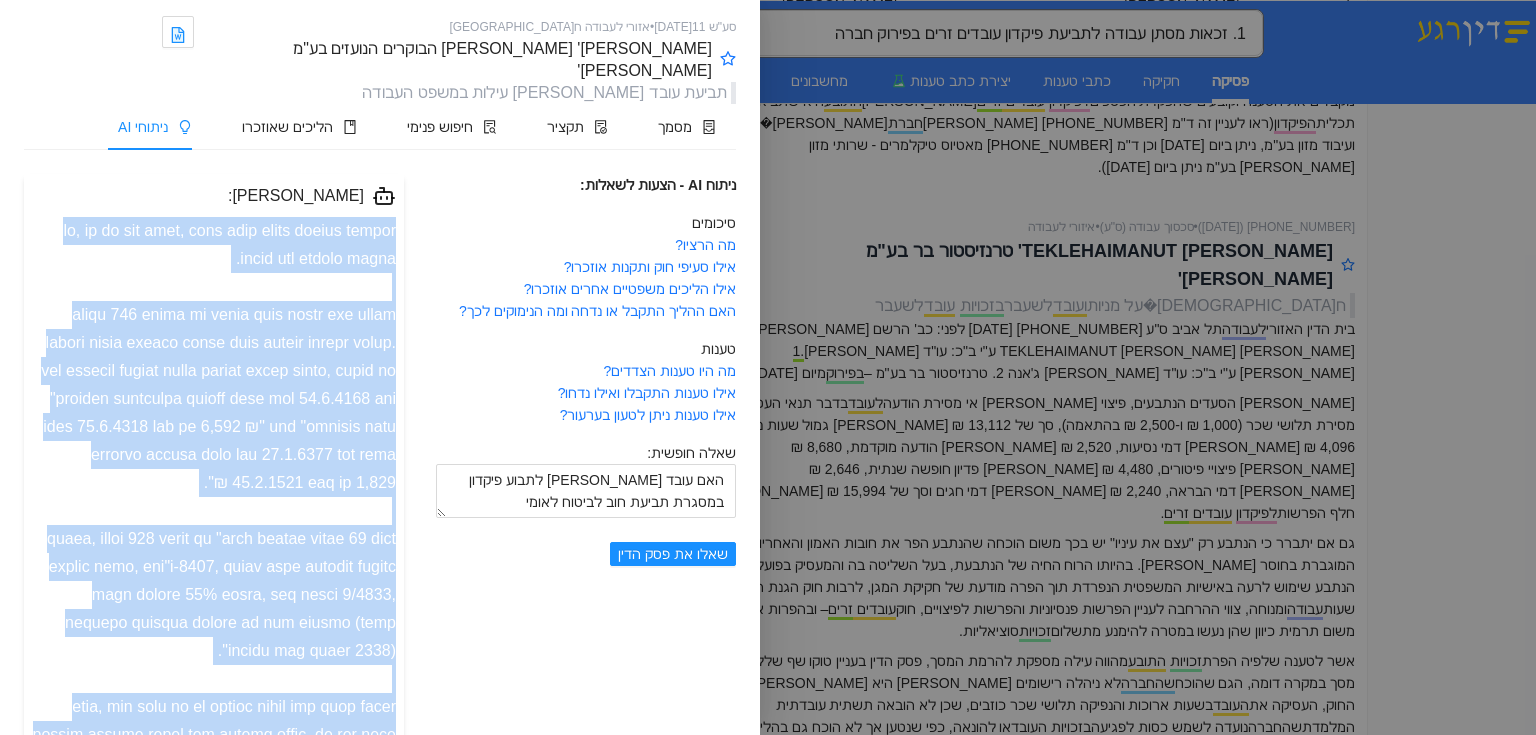 copy on "כן, על פי פסק הדין, עובד זכאי לתבוע פיקדון במסגרת תביעת חוב לביטוח לאומי.
בסעיף 103 מצוין כי התובע הגיש תביעת חוב למוסד לביטוח לאומי בעקבות כניסת חברת אקסלנט להליכי פירוק. בין הזכויות שבגינן אושרה התביעה וניתן תשלום, נכללו גם "תשלומים פנסיוניים לתקופה שבין יום 31.1.2018 ועד ליום 31.1.2019 בסך של 4,798 ₪" וכן "תשלומים לקרן השתלמות לתקופה שבין יום 31.1.2018 ועד ליום 31.1.2019 בסך של 4,799 ₪".
בנוסף, בסעיף 107 מצוין כי "לאור הוראות תיקון 18 לחוק עובדים זרים, תשנ"א-1991, התובע זכאי לפיקדון עובדים זרים בשיעור 16% משכרו, החל מחודש 5/2017, ובניכוי הסכומים ששולמו על ידי הנתבעת (בגין חודשים מאי ויוני 2017)".
אמנם, פסק הדין לא דן ישירות בשאלה האם ניתן לתבוע פיקדון במסגרת תביעת חוב לביטוח לאומי, אך הוא מציג מקרה קונקרטי שבו התובע אכן תבע וקיבל תשלומים שונים, לרבות תשלומים פנסיוניים וקרן השתלמות, במסגרת תביעת חוב שהגיש למוסד לביטוח לאומי בעקבות פירוק חברת אקסלנט. כמו כן, פסק הדין מציין את זכאותו של התובע לפיקדון עובדים זרים...." 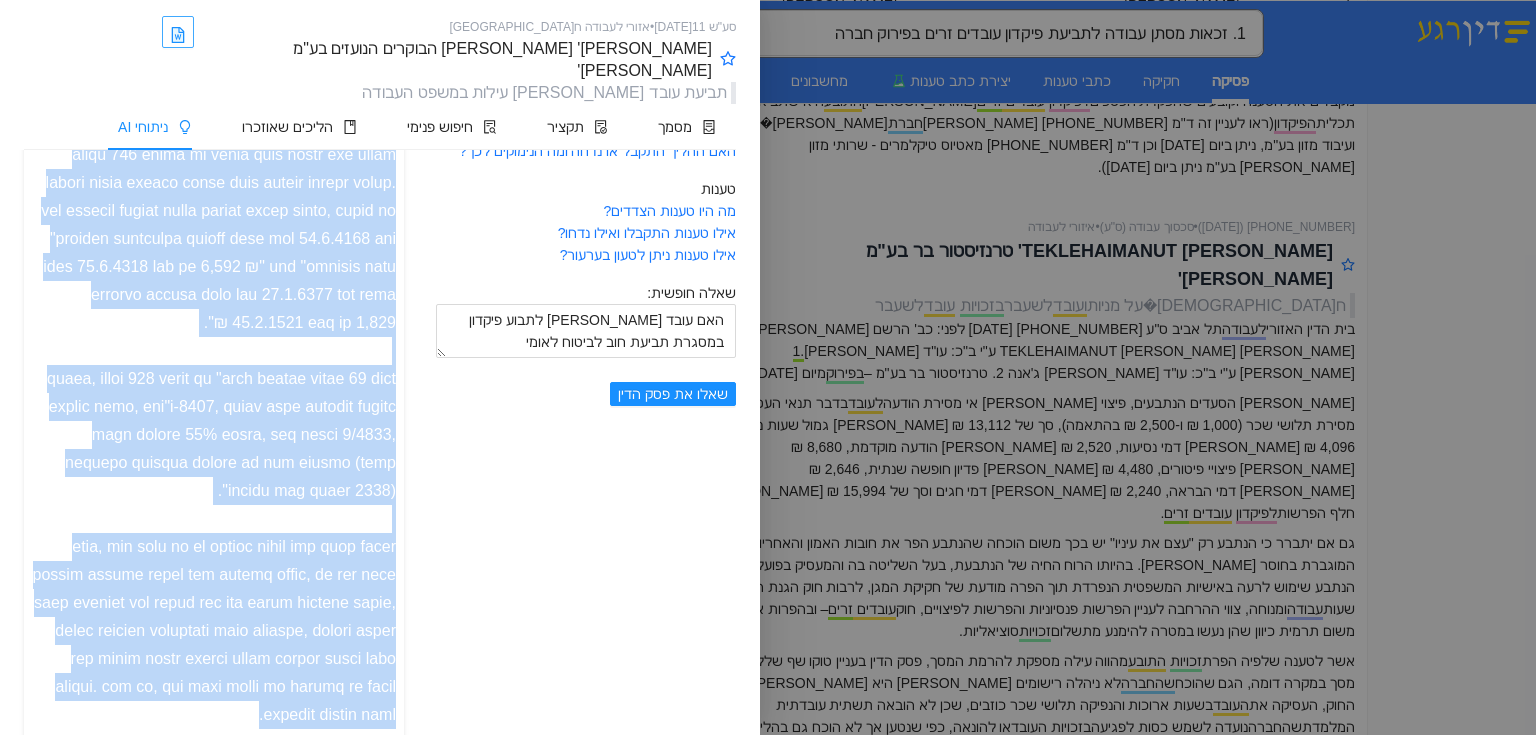 click 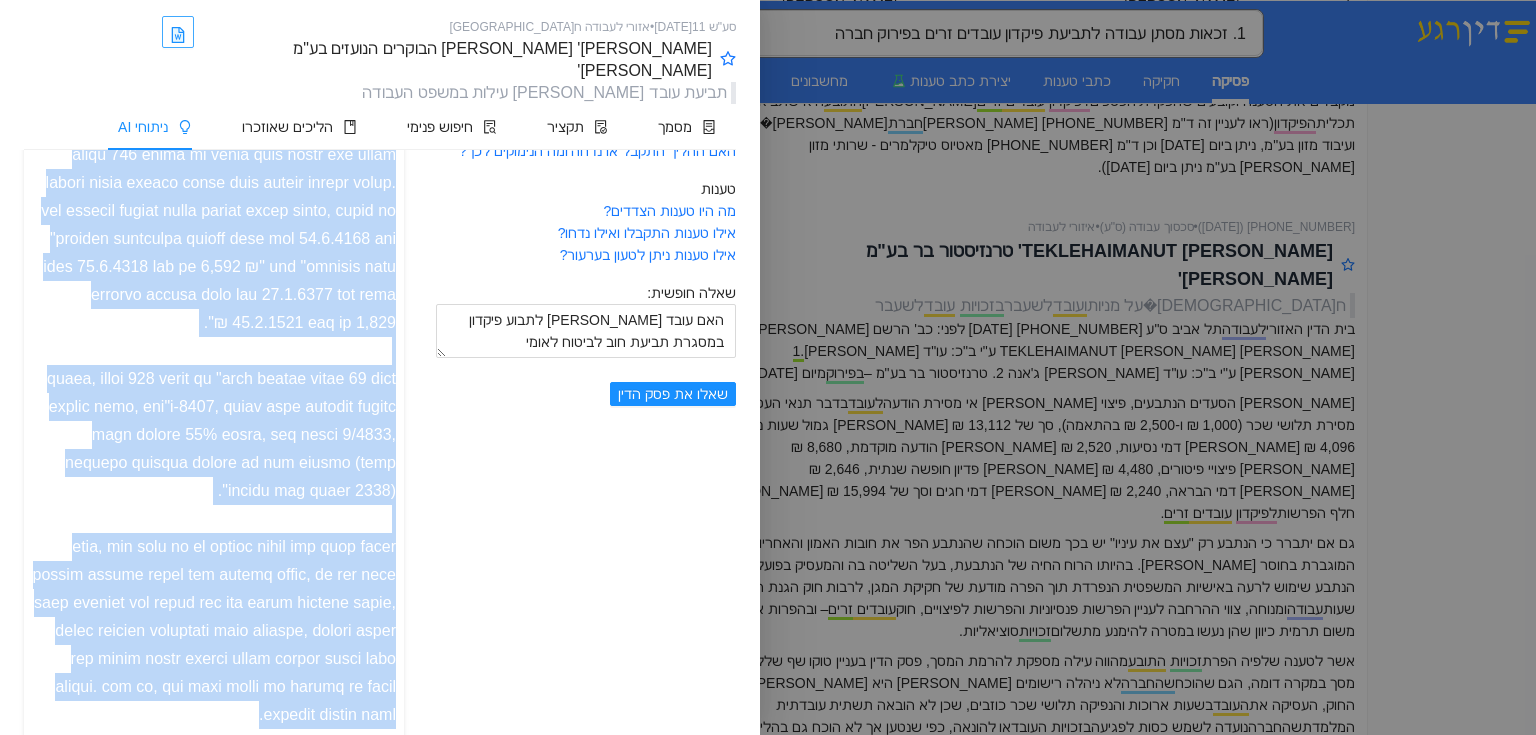 scroll, scrollTop: 0, scrollLeft: 0, axis: both 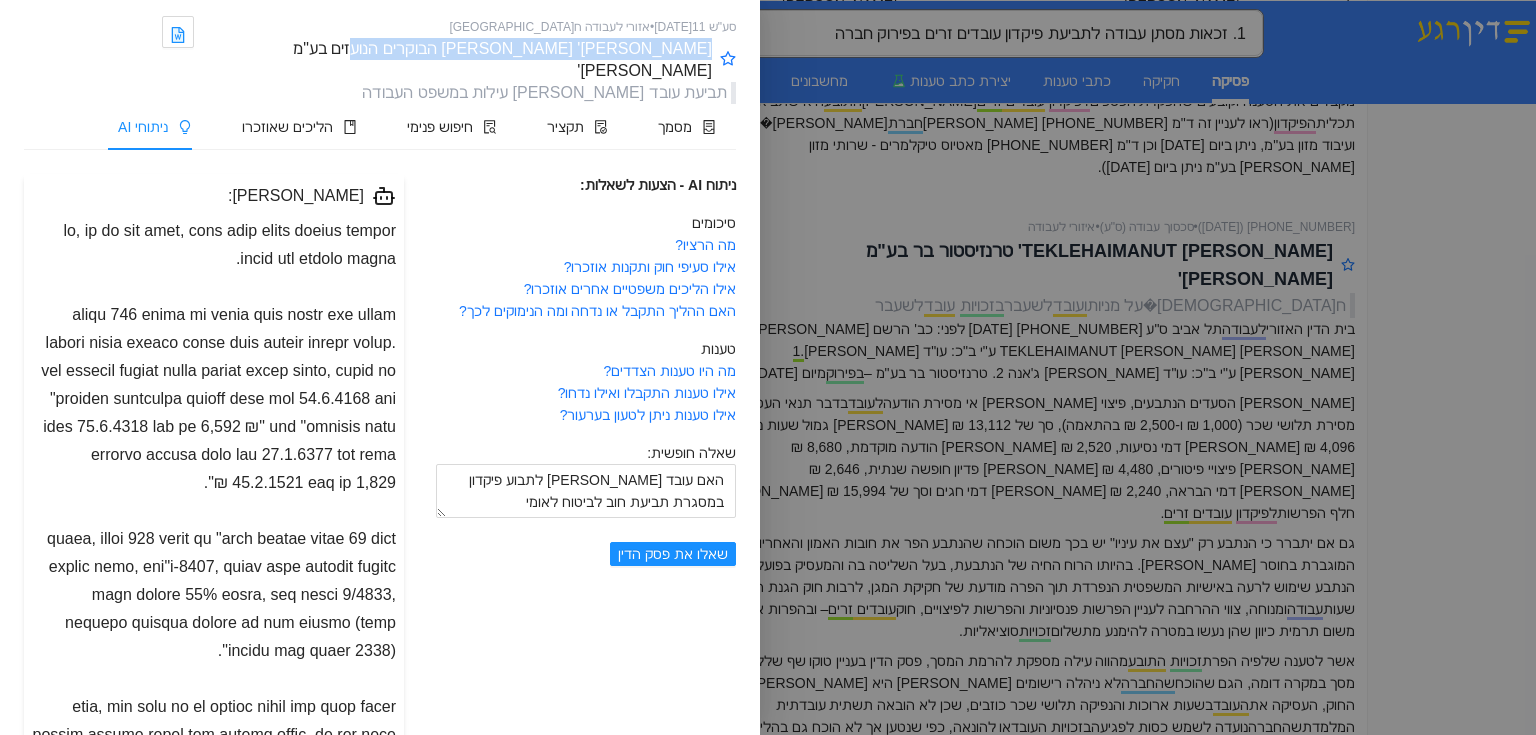 drag, startPoint x: 421, startPoint y: 49, endPoint x: 709, endPoint y: 49, distance: 288 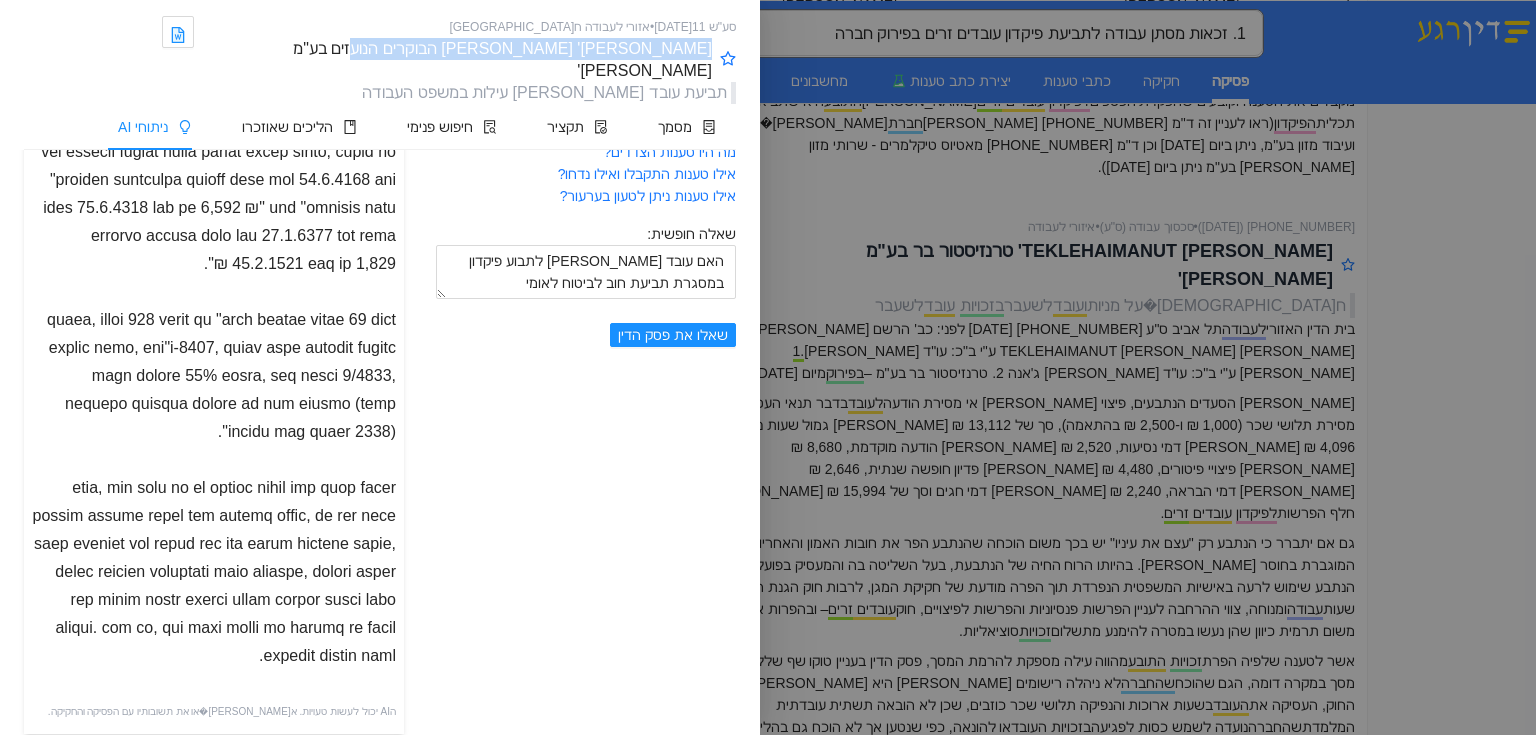 scroll, scrollTop: 0, scrollLeft: 0, axis: both 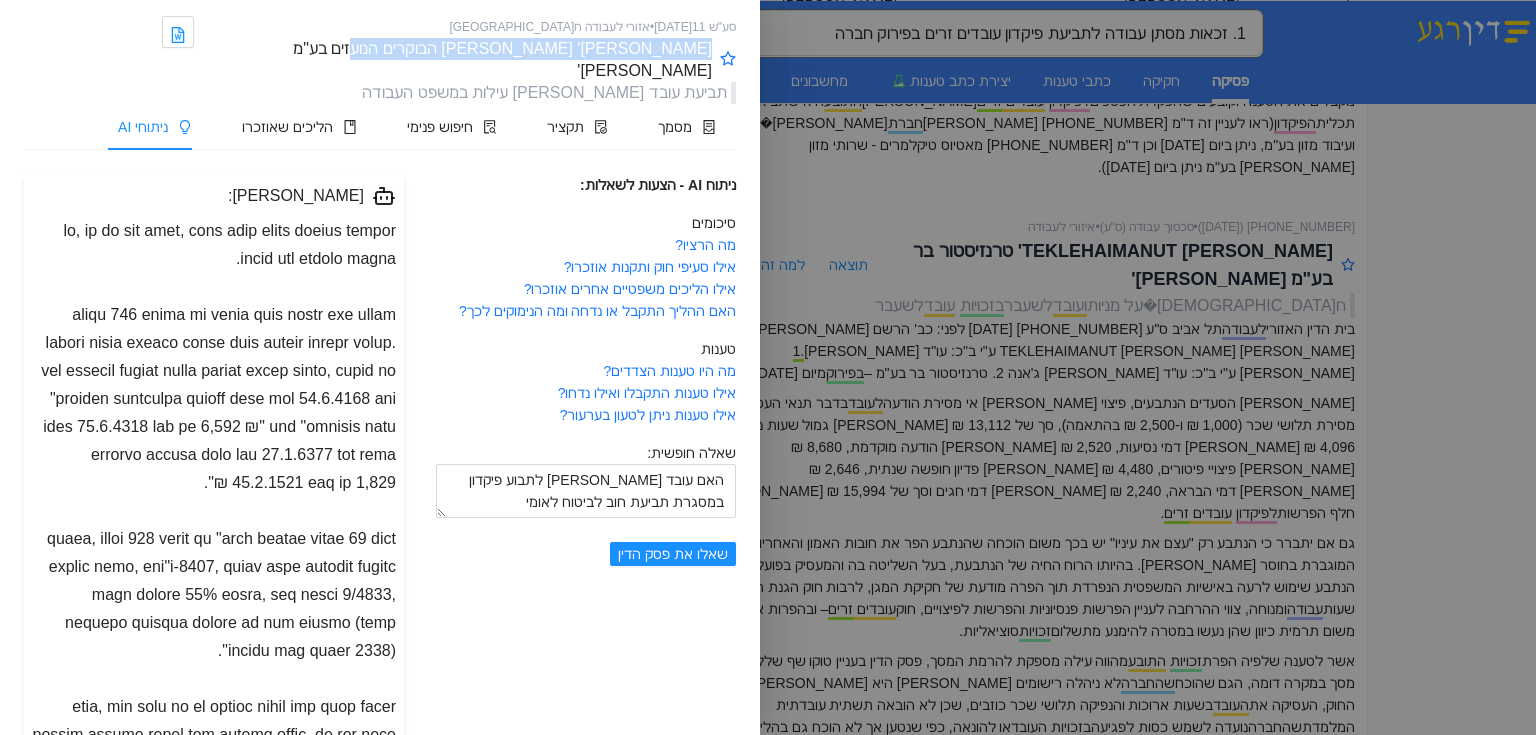 click at bounding box center [768, 367] 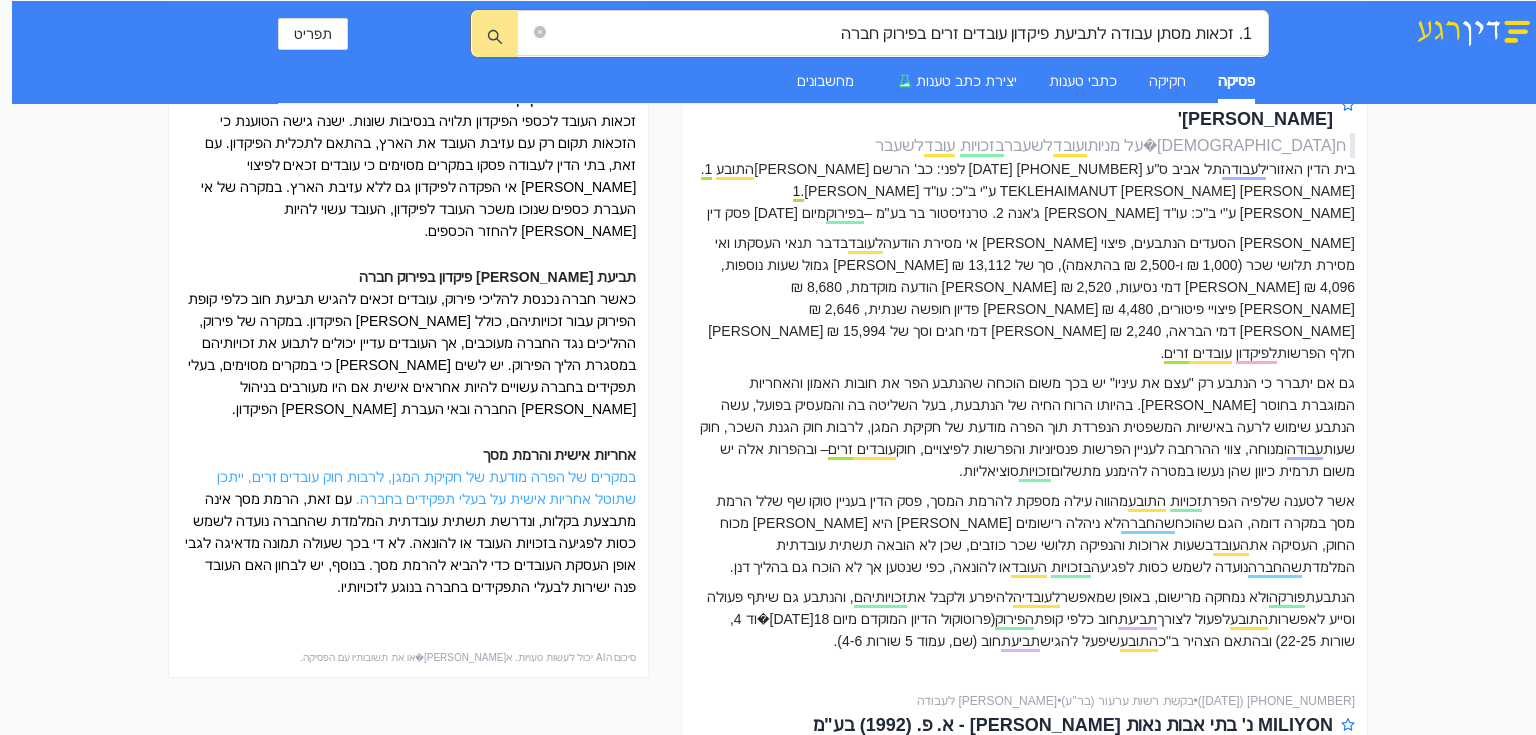 scroll, scrollTop: 400, scrollLeft: 0, axis: vertical 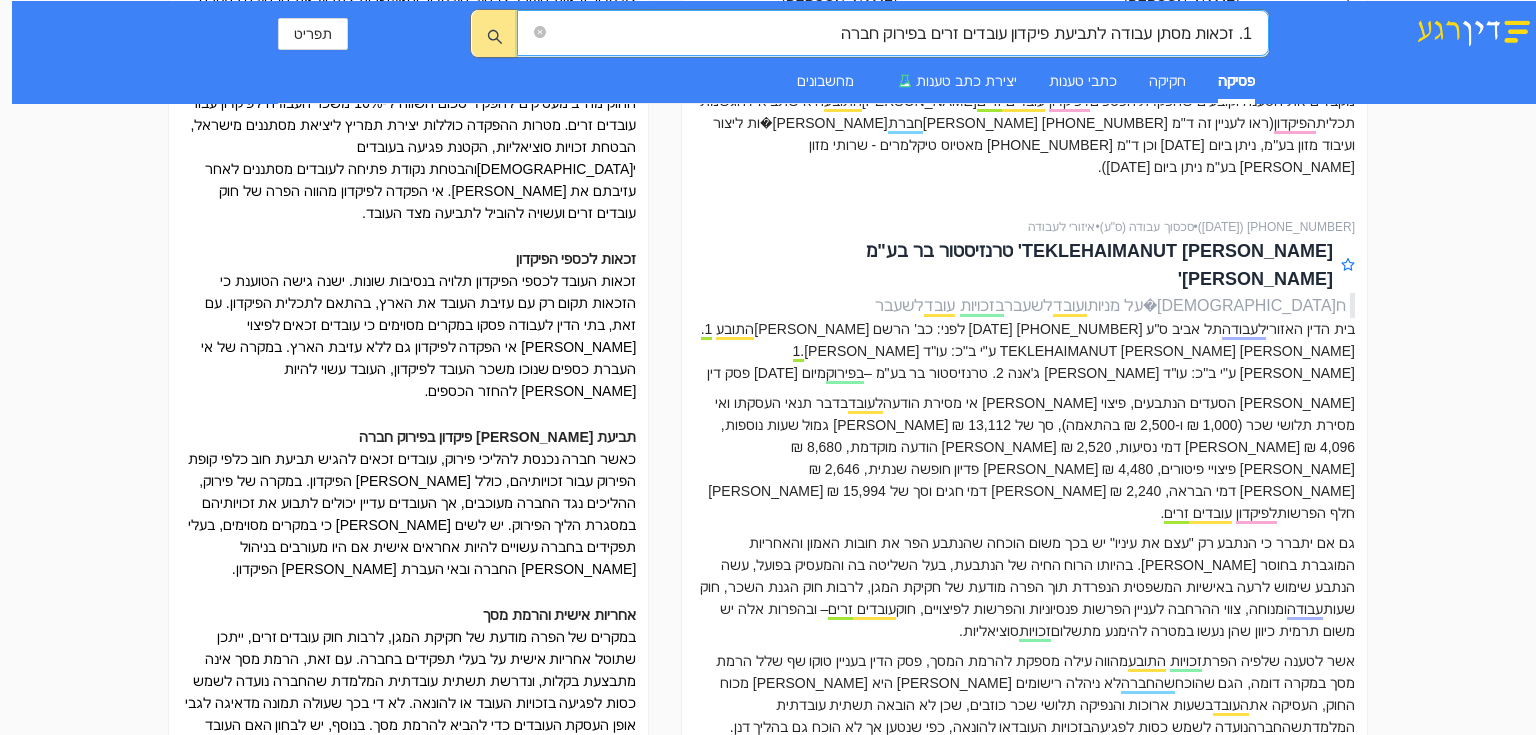 drag, startPoint x: 1236, startPoint y: 31, endPoint x: 1307, endPoint y: 35, distance: 71.11259 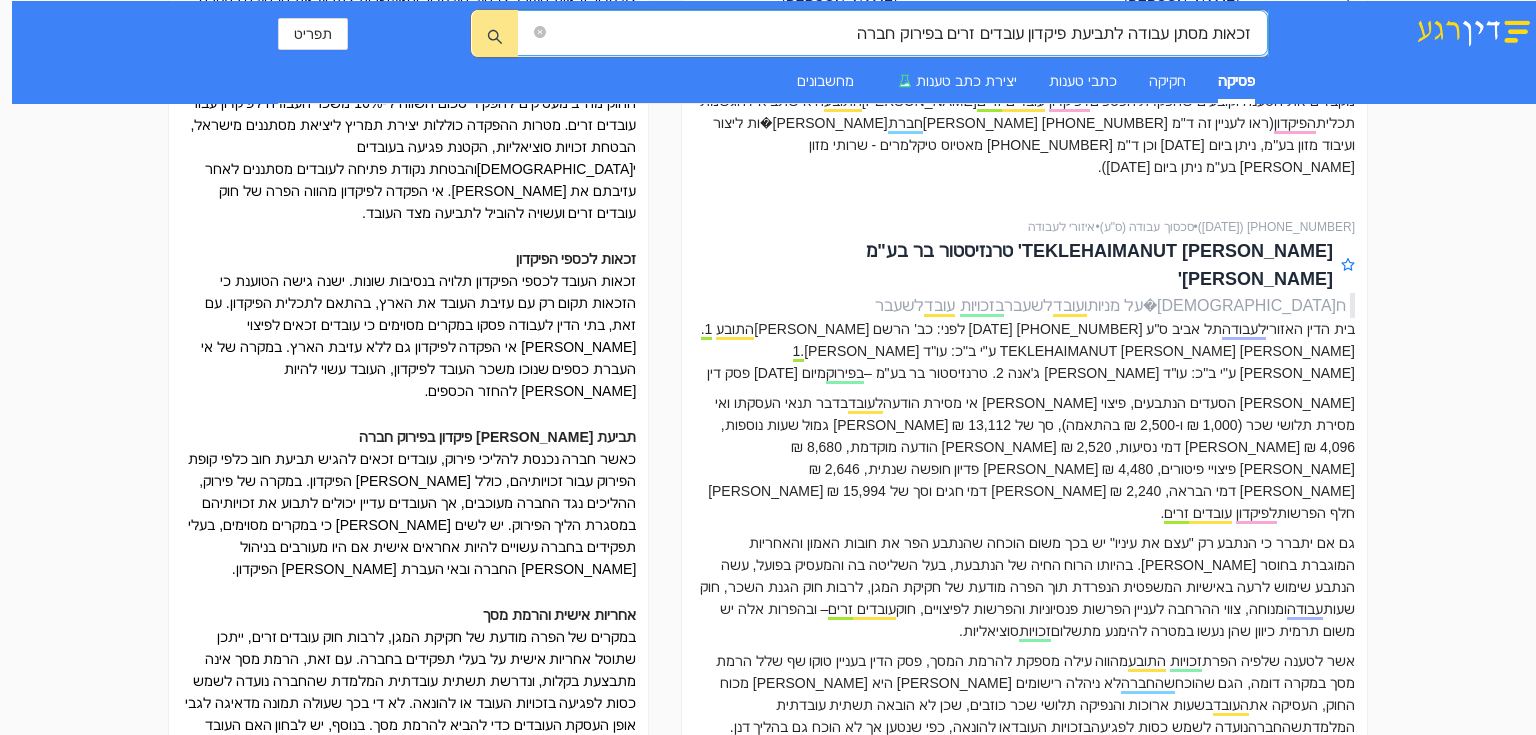 click on "זכאות מסתן עבודה לתביעת פיקדון עובדים זרים בפירוק חברה" at bounding box center [900, 33] 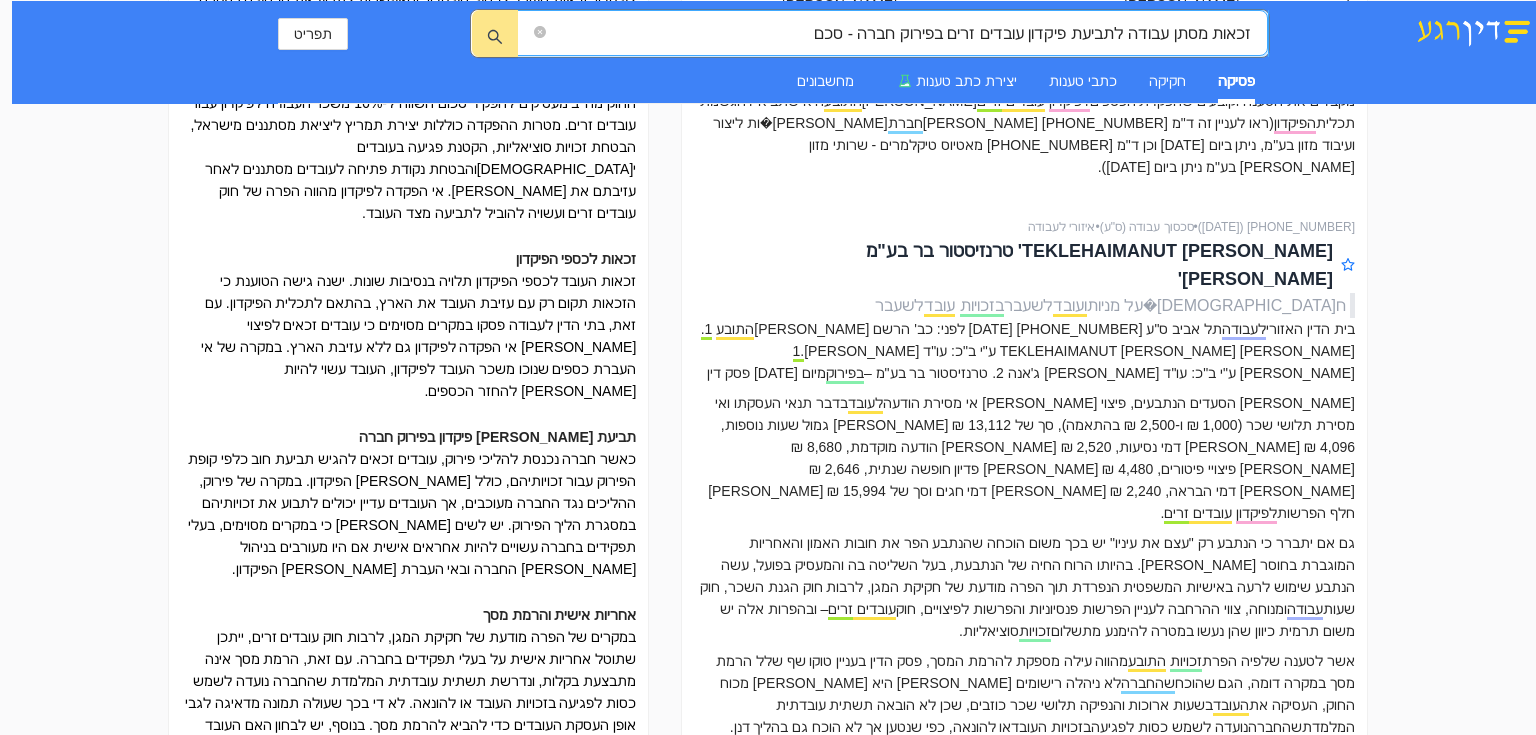 type on "זכאות מסתן עבודה לתביעת פיקדון עובדים זרים בפירוק חברה - סכם" 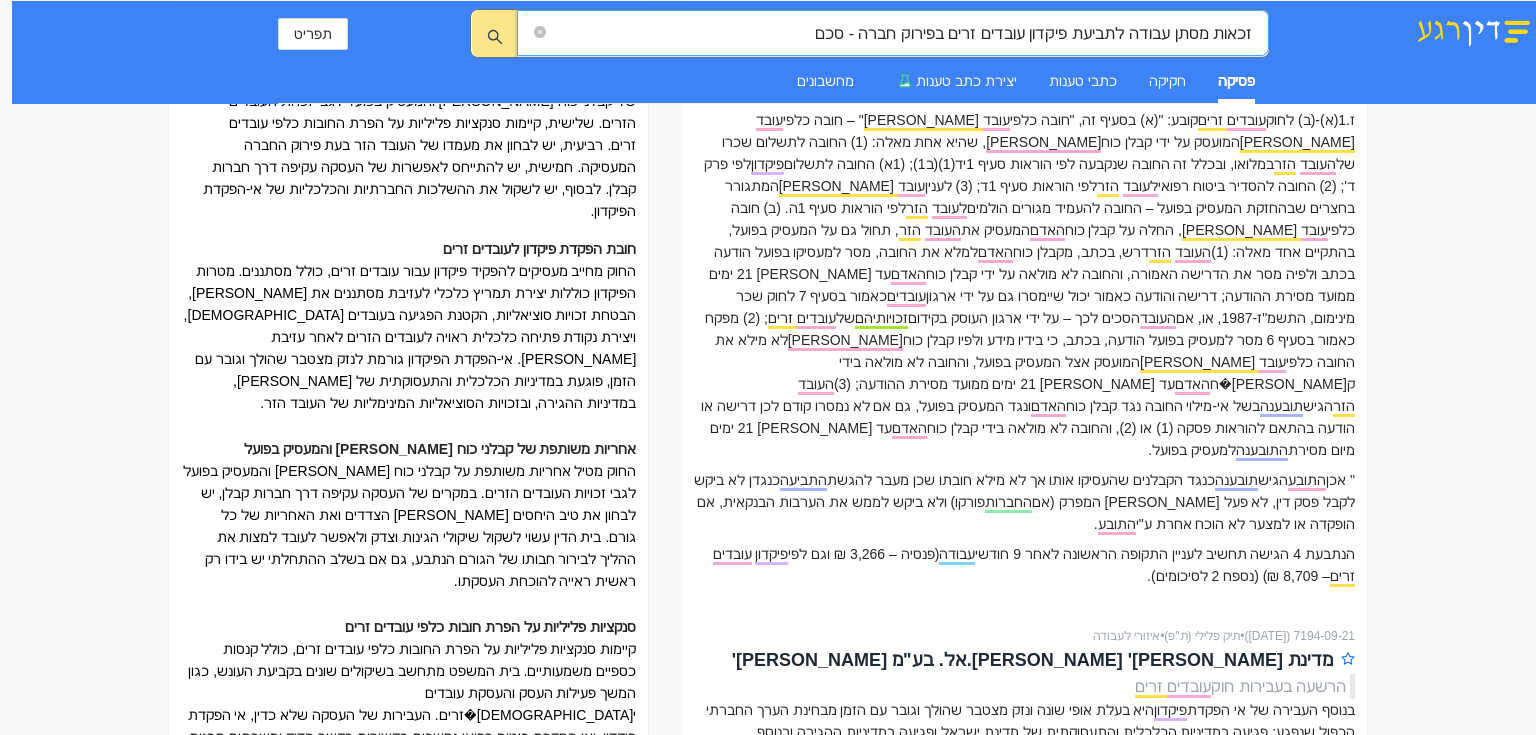 scroll, scrollTop: 80, scrollLeft: 0, axis: vertical 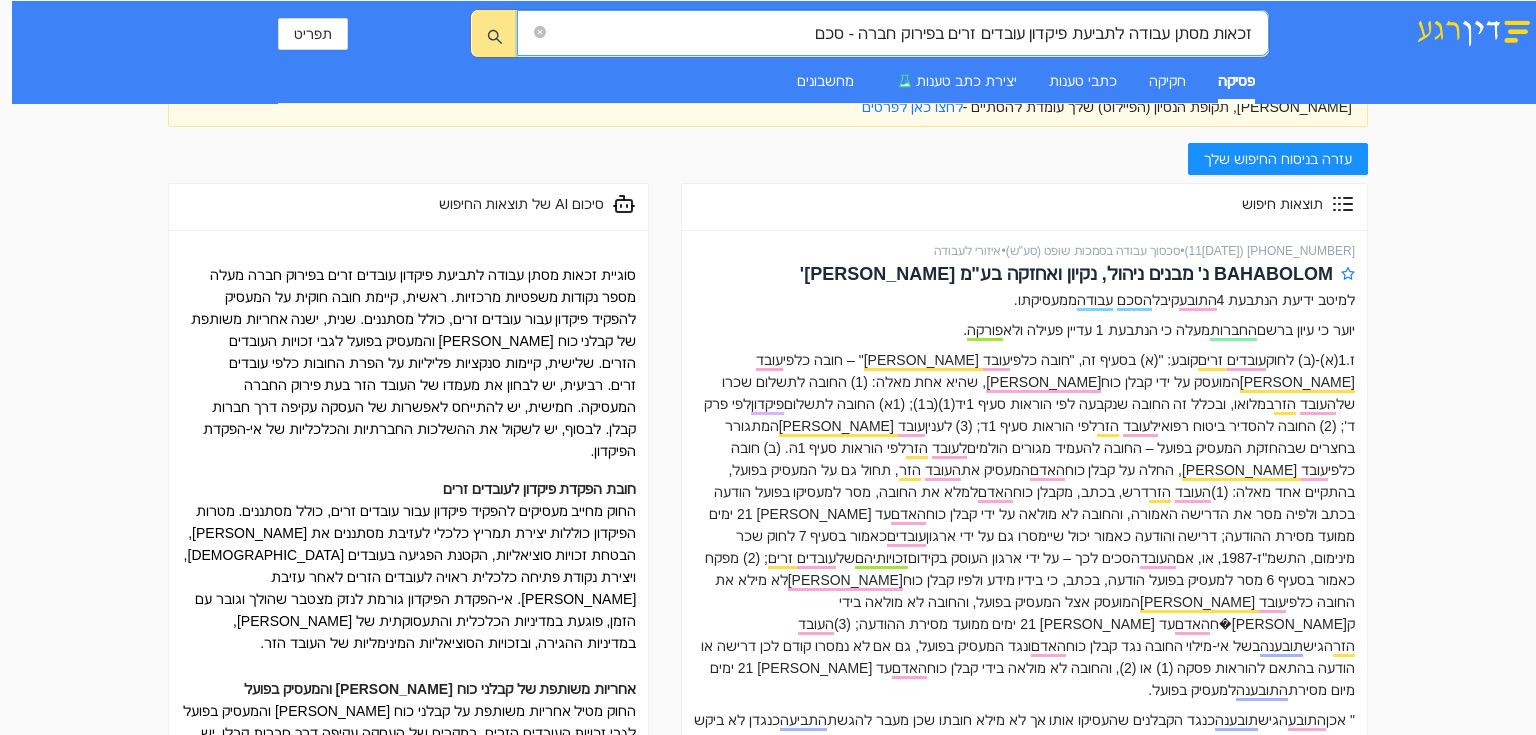 drag, startPoint x: 817, startPoint y: 32, endPoint x: 1298, endPoint y: 29, distance: 481.00937 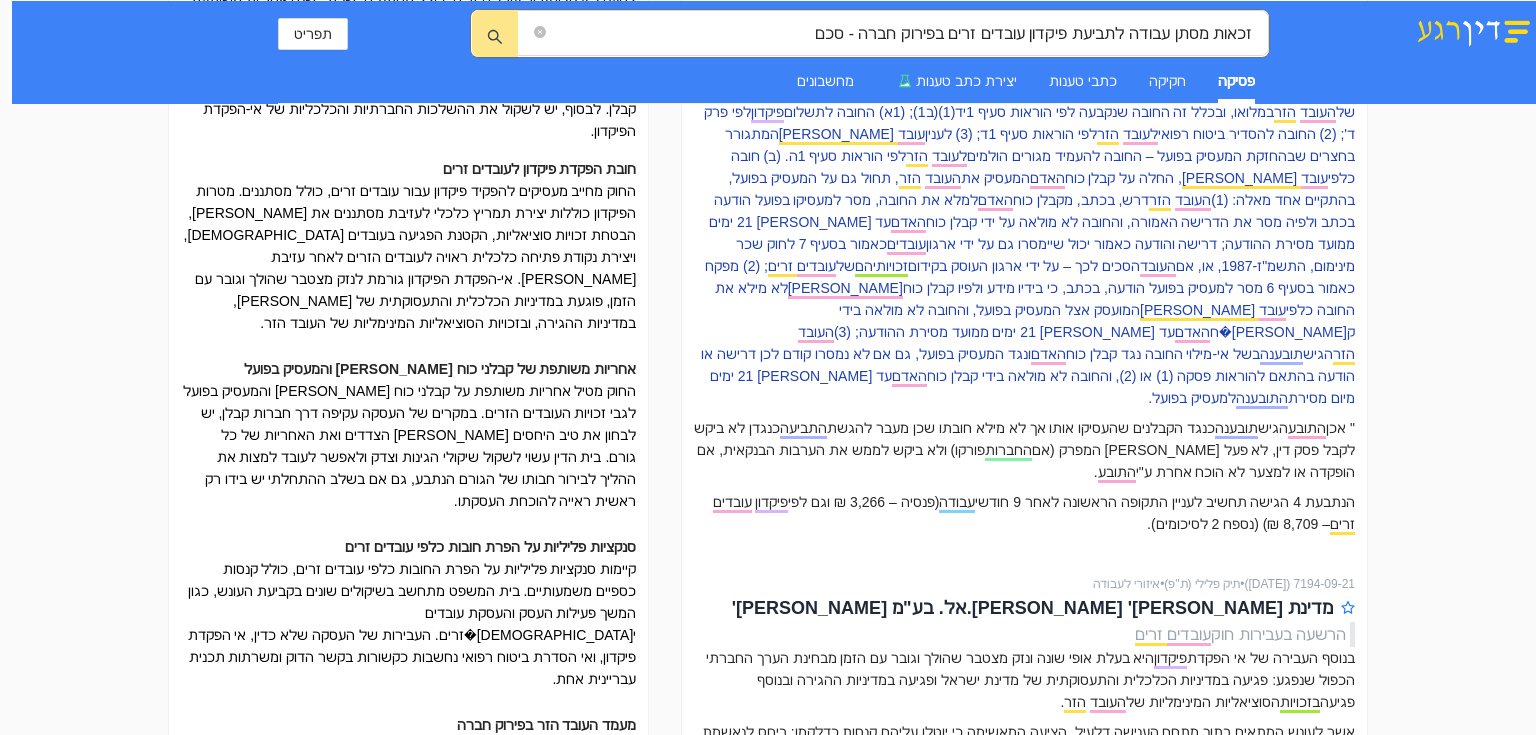 scroll, scrollTop: 320, scrollLeft: 0, axis: vertical 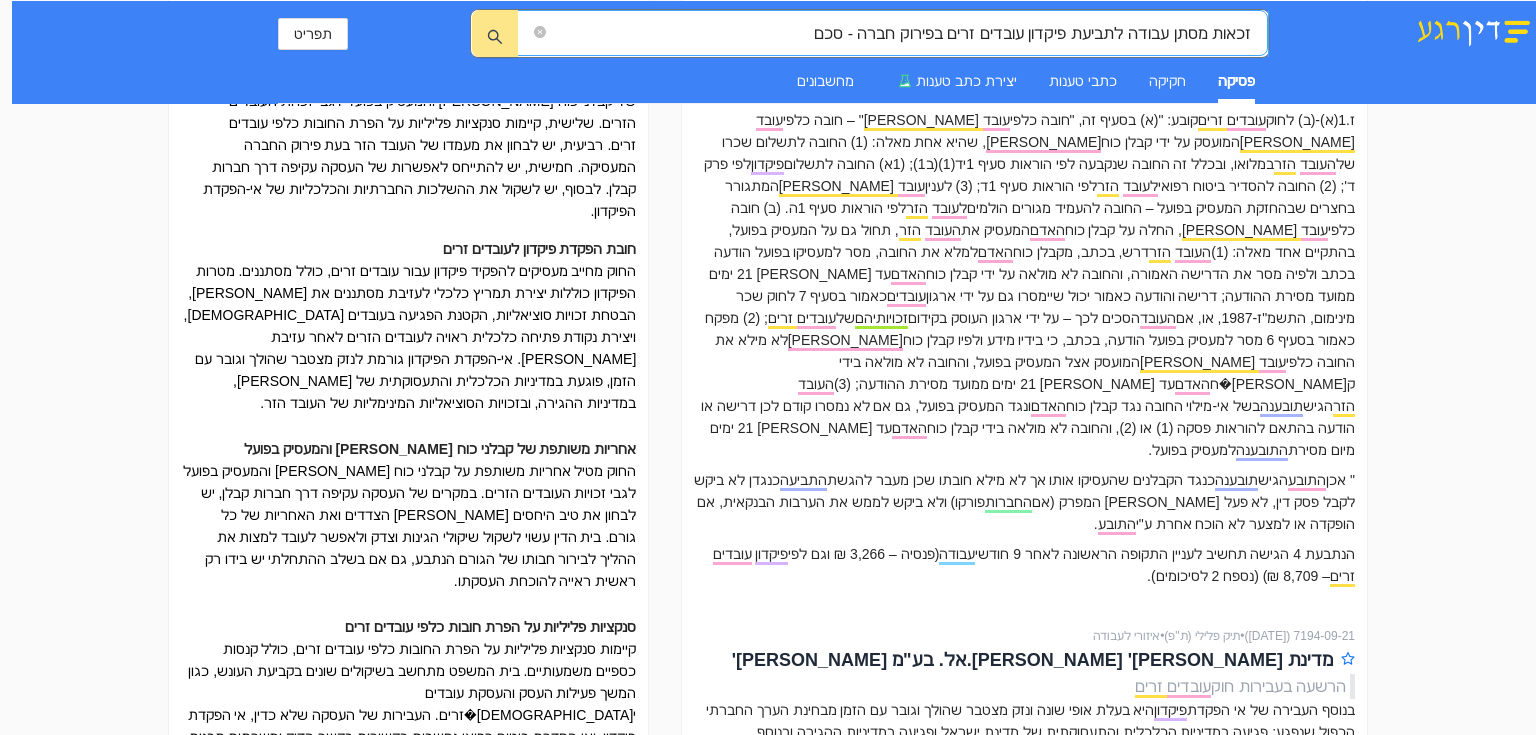 click on "זכאות מסתן עבודה לתביעת פיקדון עובדים זרים בפירוק חברה - סכם" at bounding box center [900, 33] 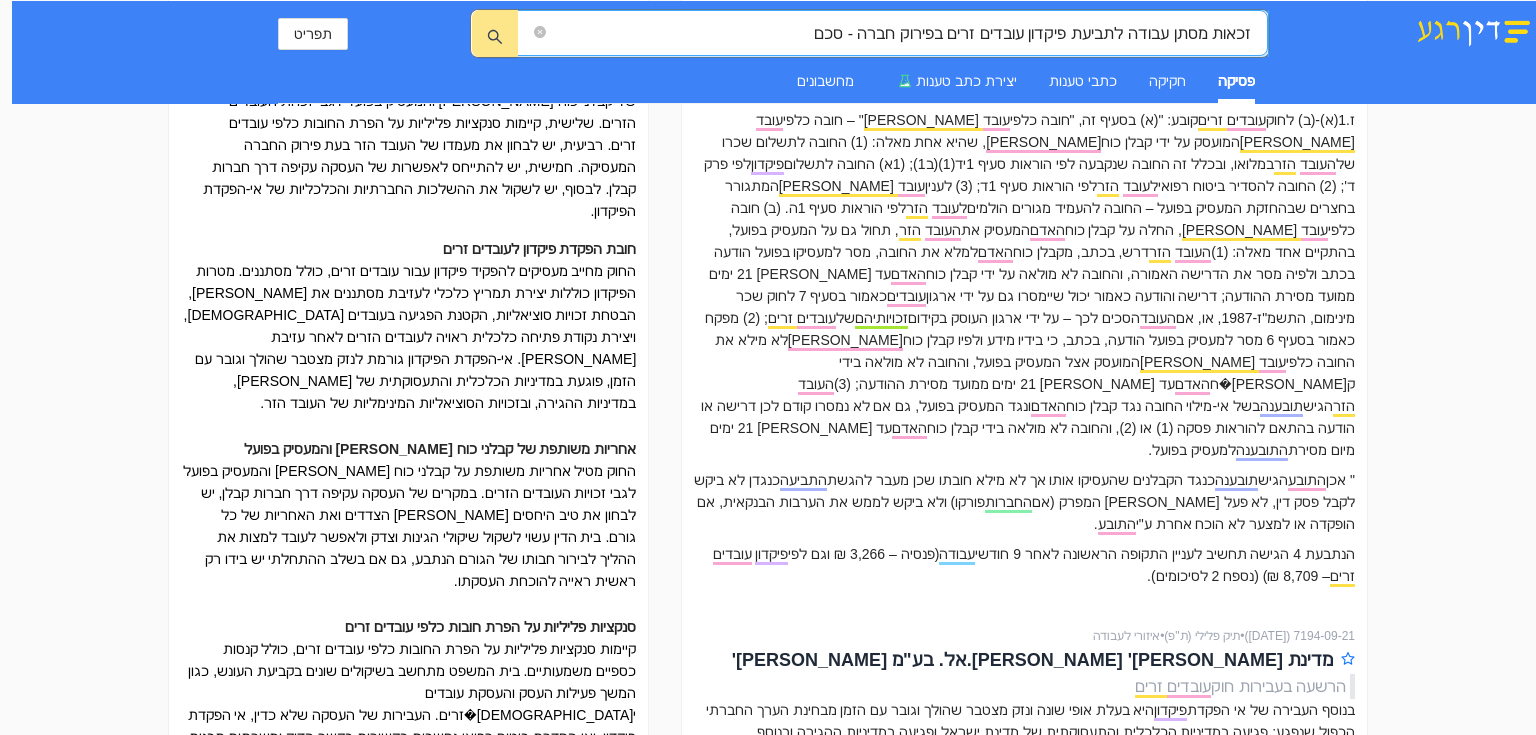 click on "זכאות מסתן עבודה לתביעת פיקדון עובדים זרים בפירוק חברה - סכם" at bounding box center [900, 33] 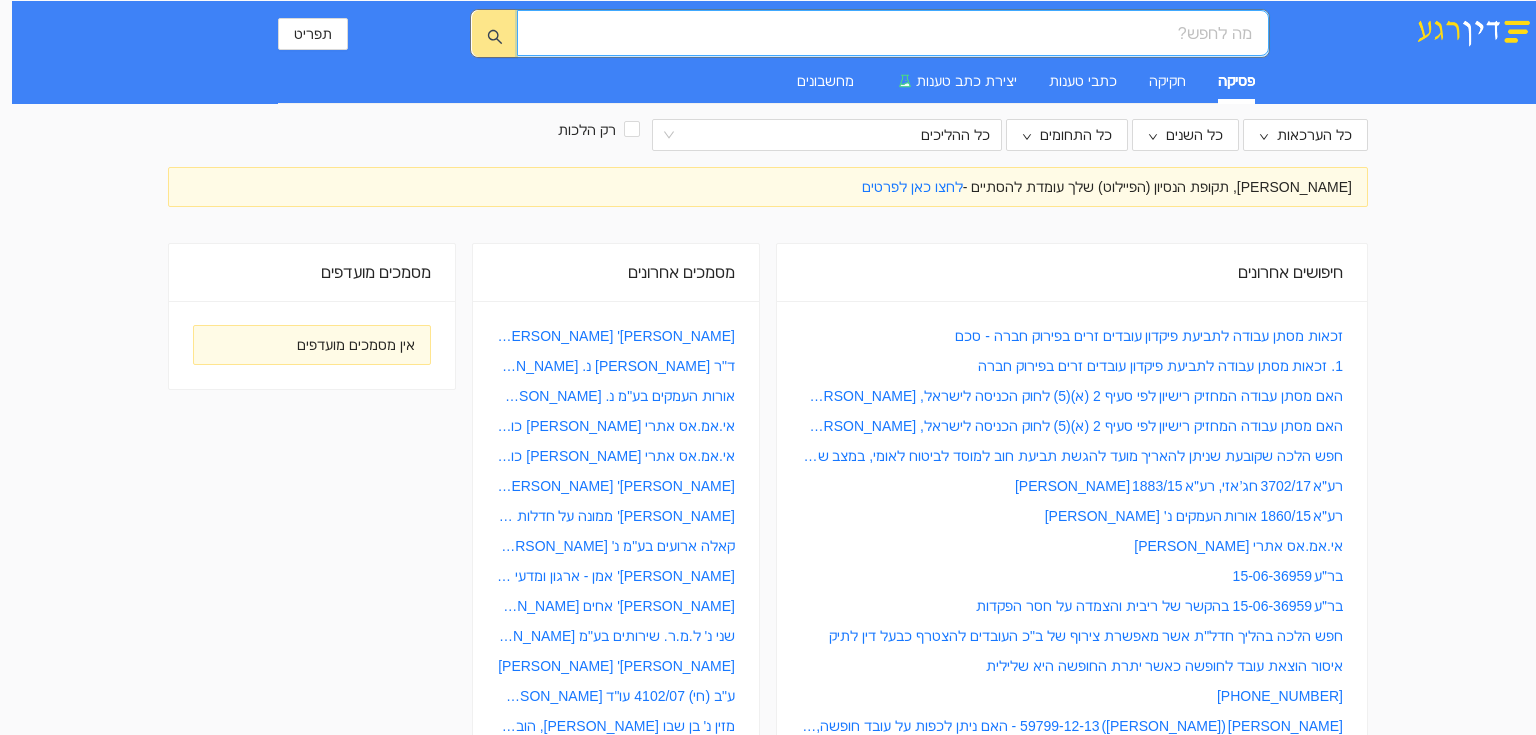 scroll, scrollTop: 0, scrollLeft: 0, axis: both 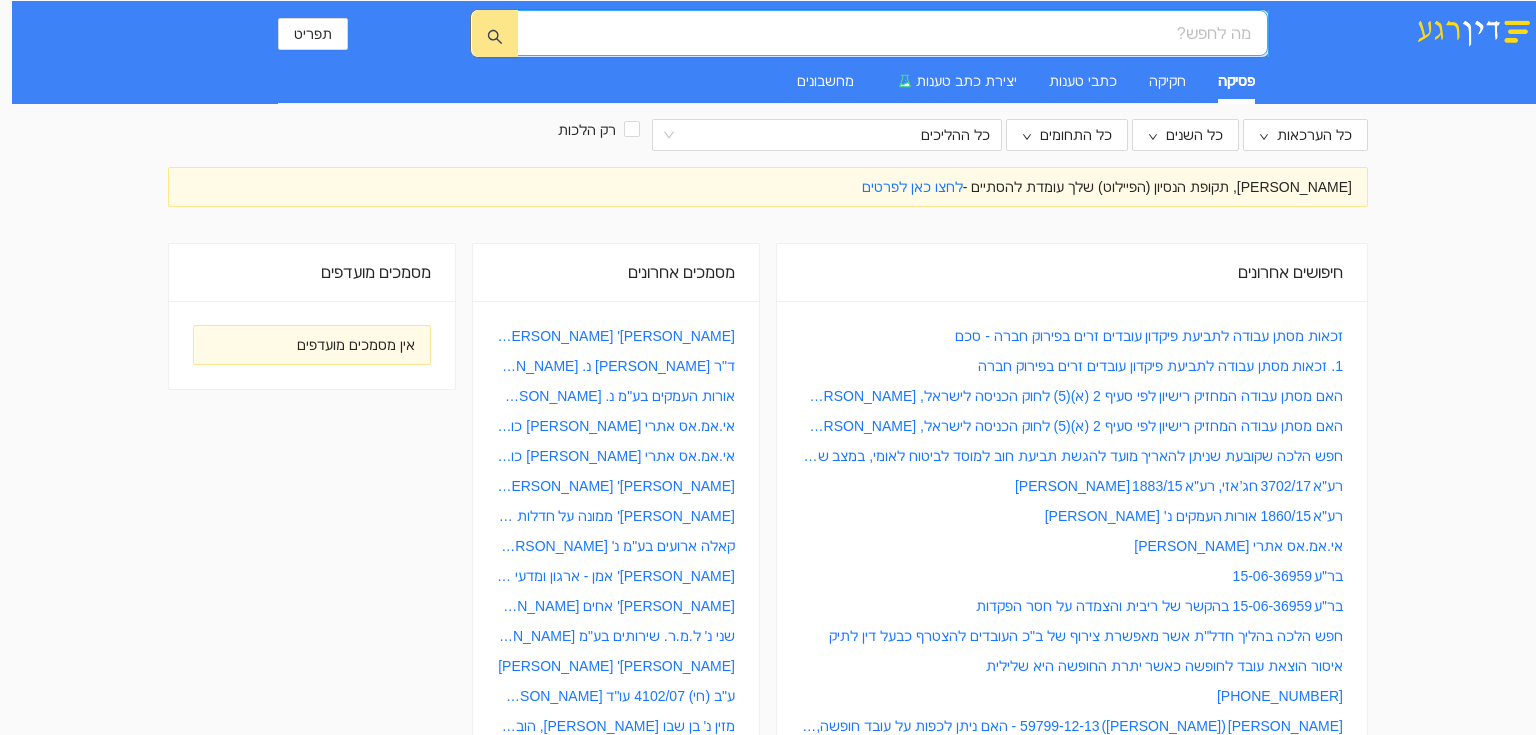 click at bounding box center [900, 33] 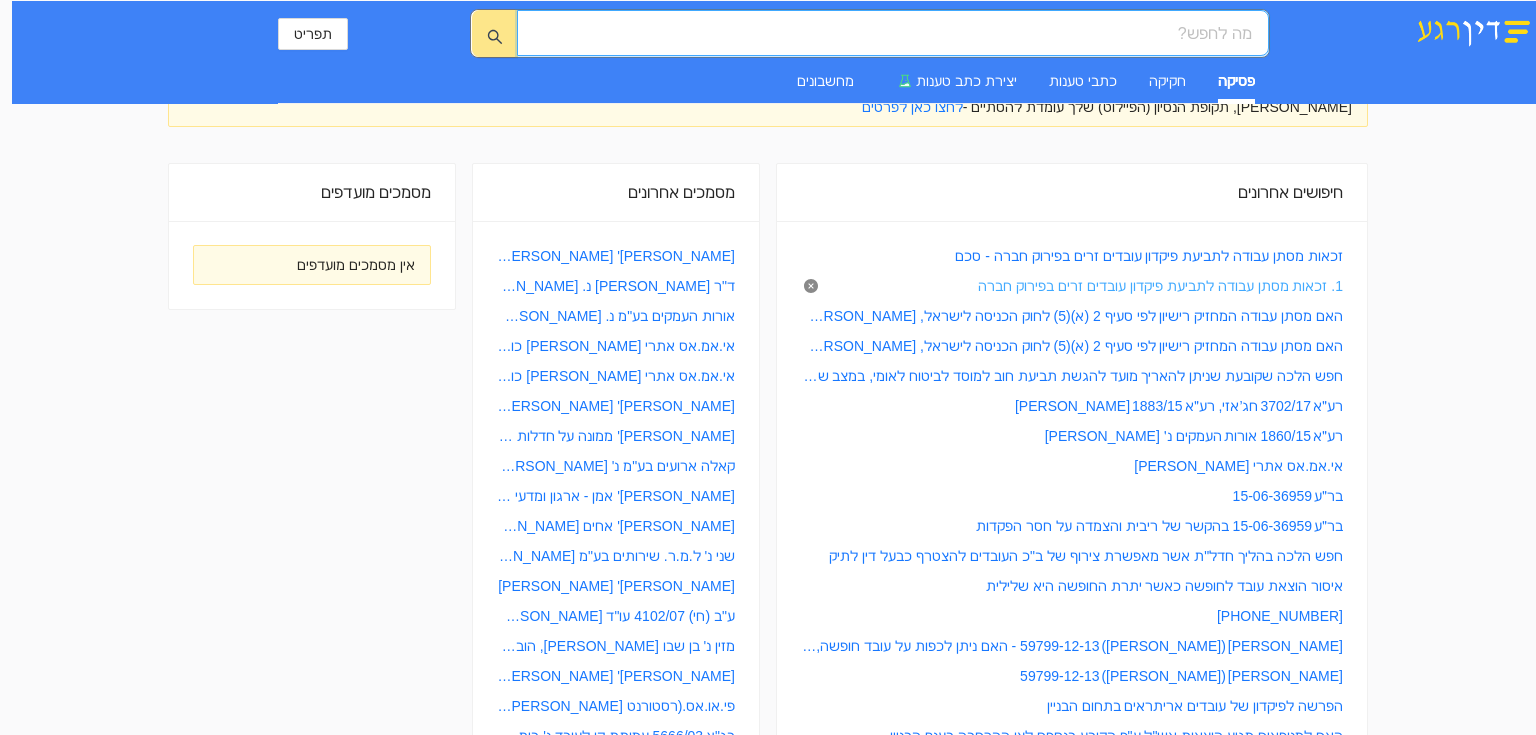 scroll, scrollTop: 240, scrollLeft: 0, axis: vertical 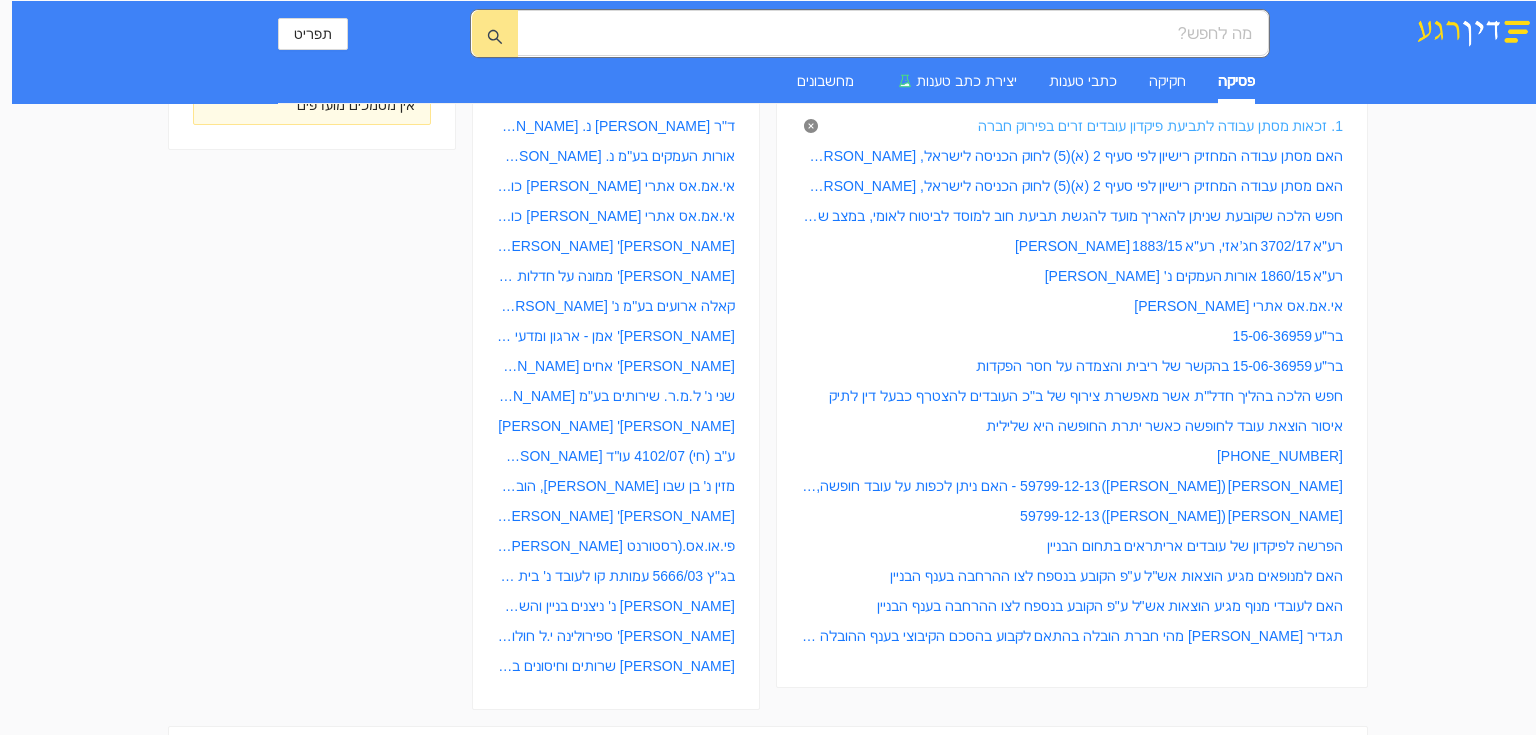click on "1. זכאות מסתן עבודה לתביעת פיקדון עובדים זרים בפירוק חברה" at bounding box center (1160, 126) 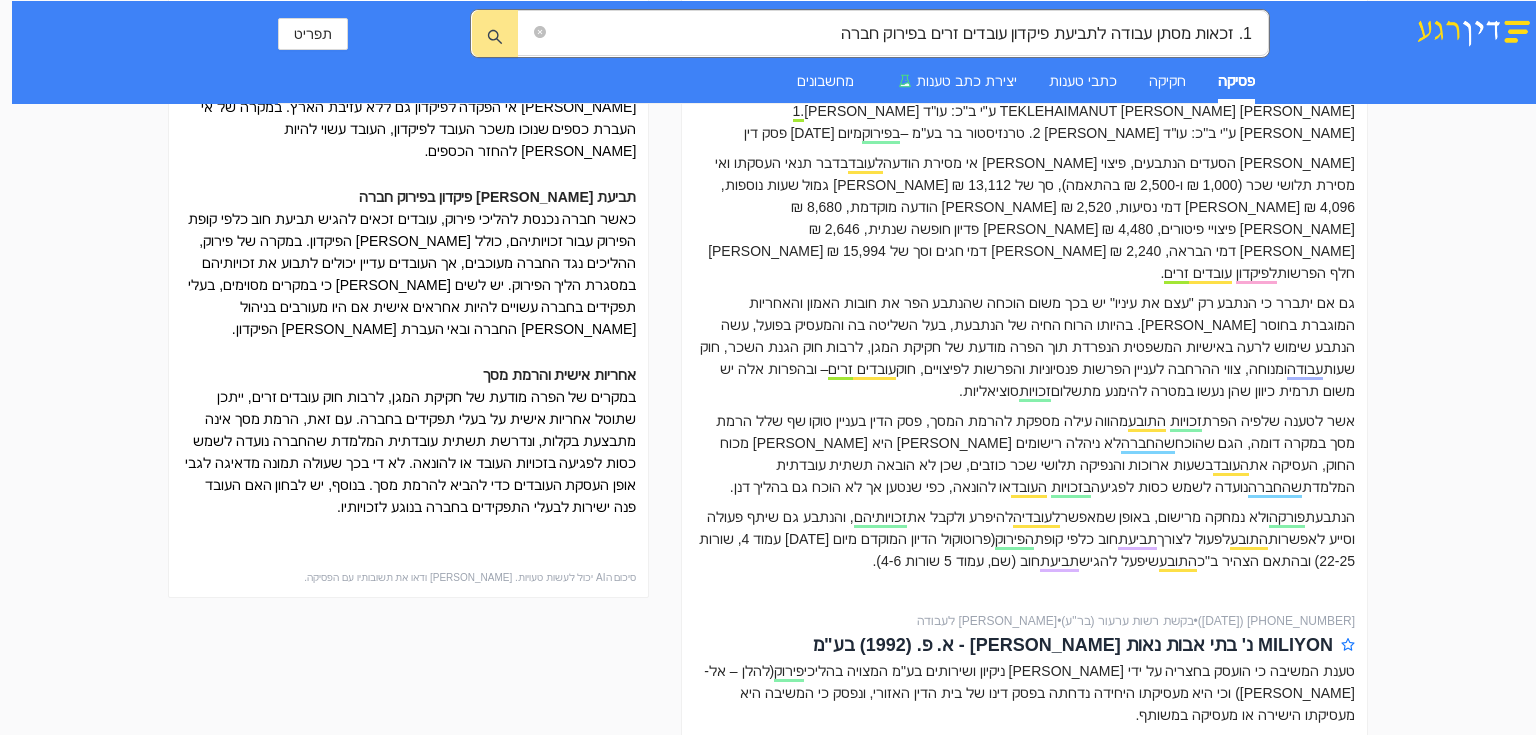scroll, scrollTop: 400, scrollLeft: 0, axis: vertical 